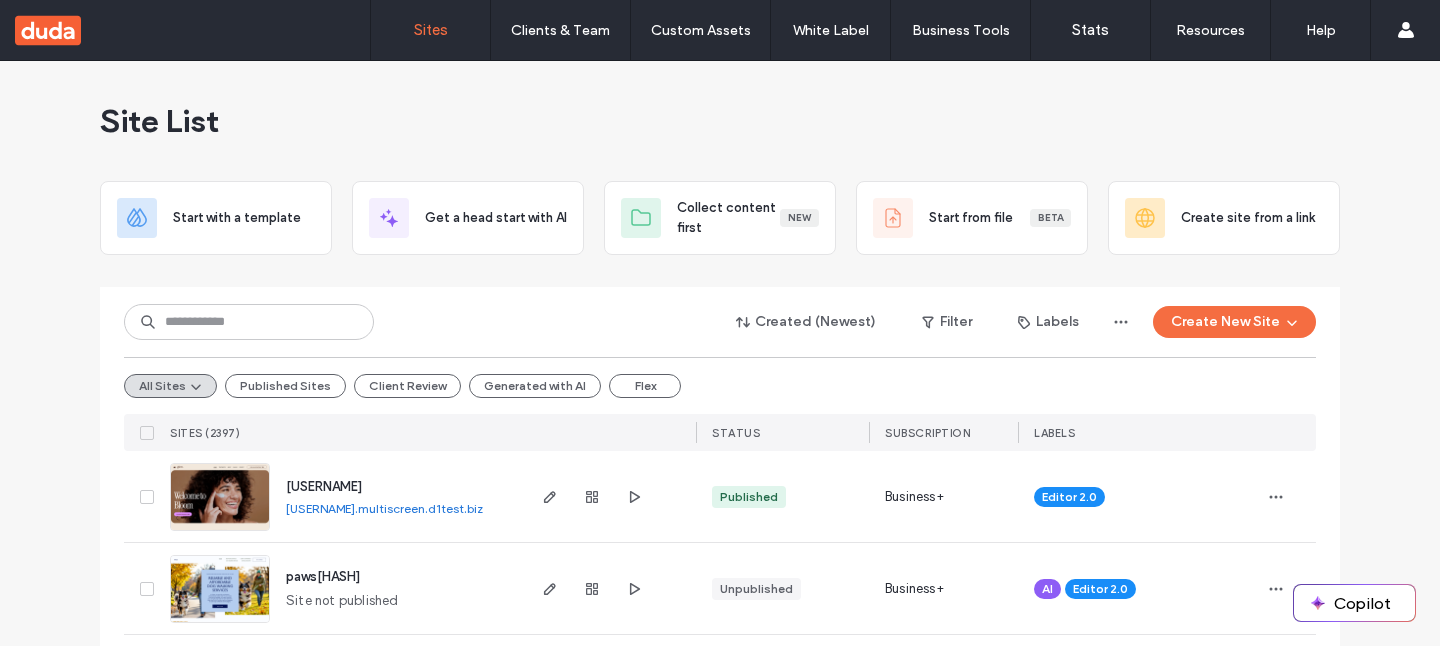 scroll, scrollTop: 0, scrollLeft: 0, axis: both 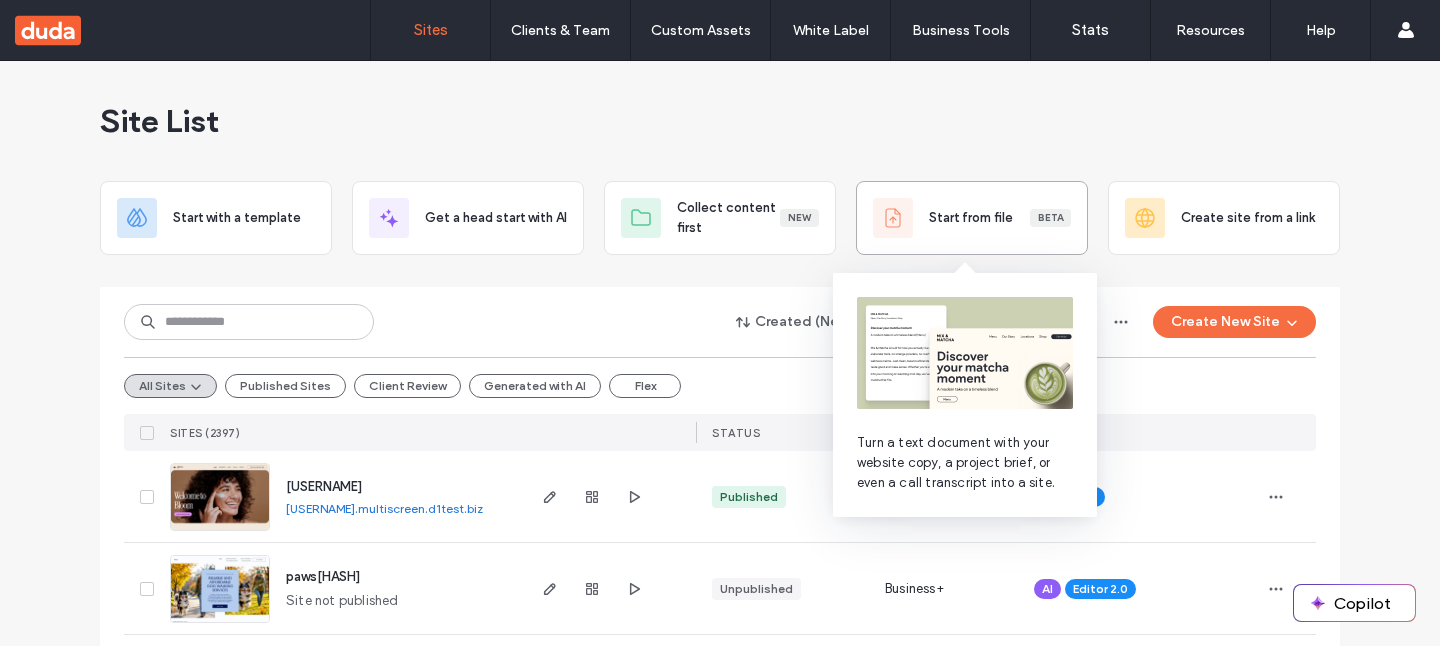 click 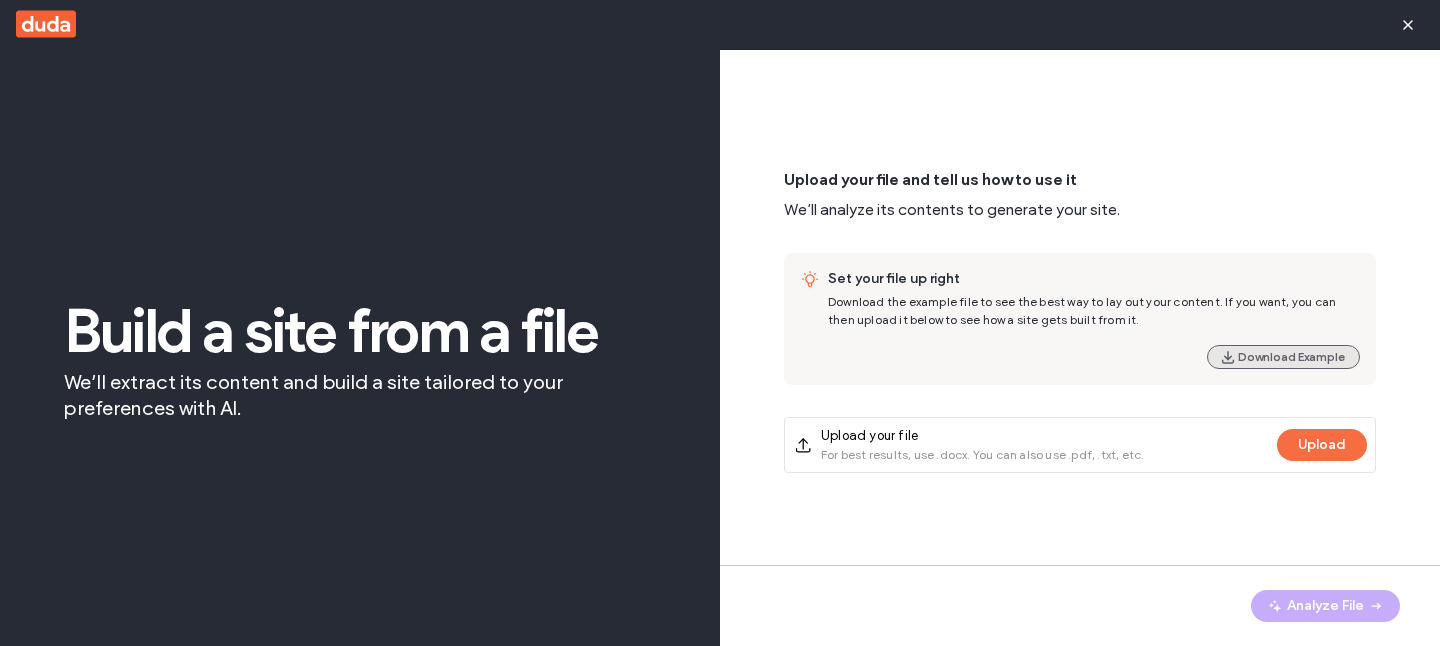 click on "Download Example" at bounding box center (1283, 357) 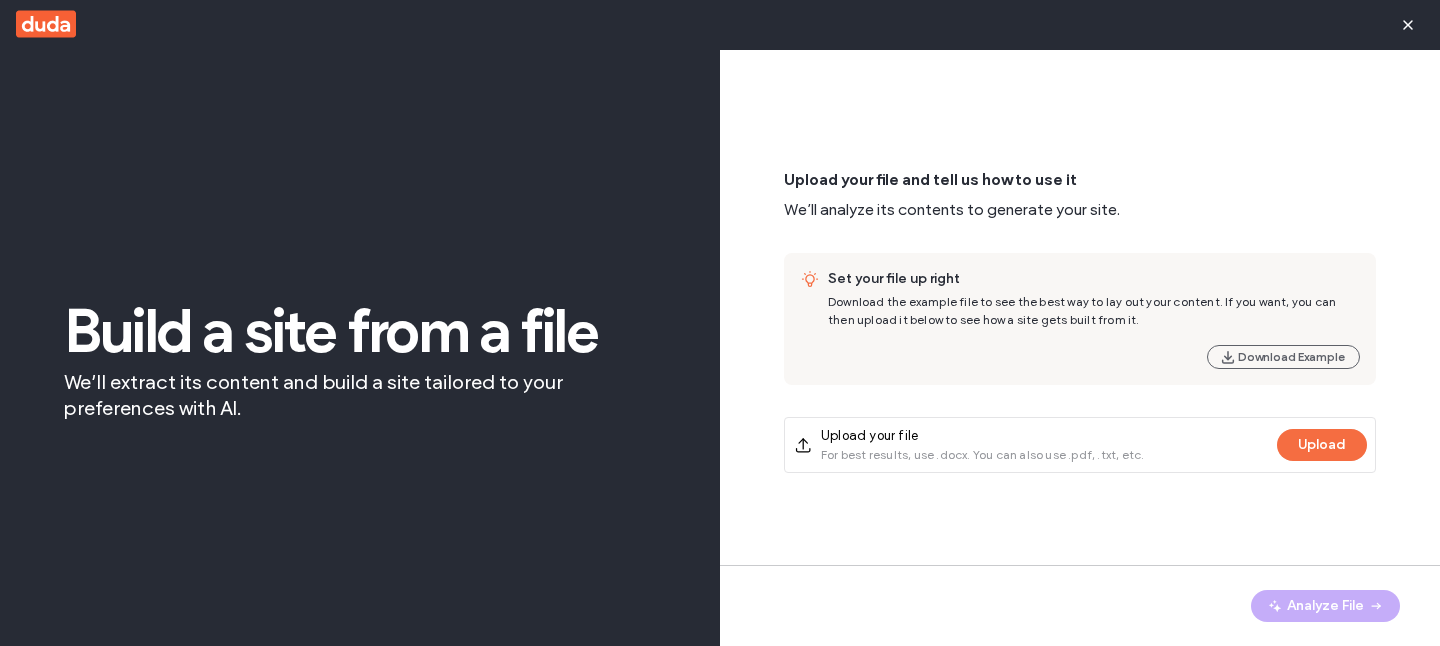 click on "Upload your file and tell us how to use it We’ll analyze its contents to generate your site." at bounding box center [1080, 195] 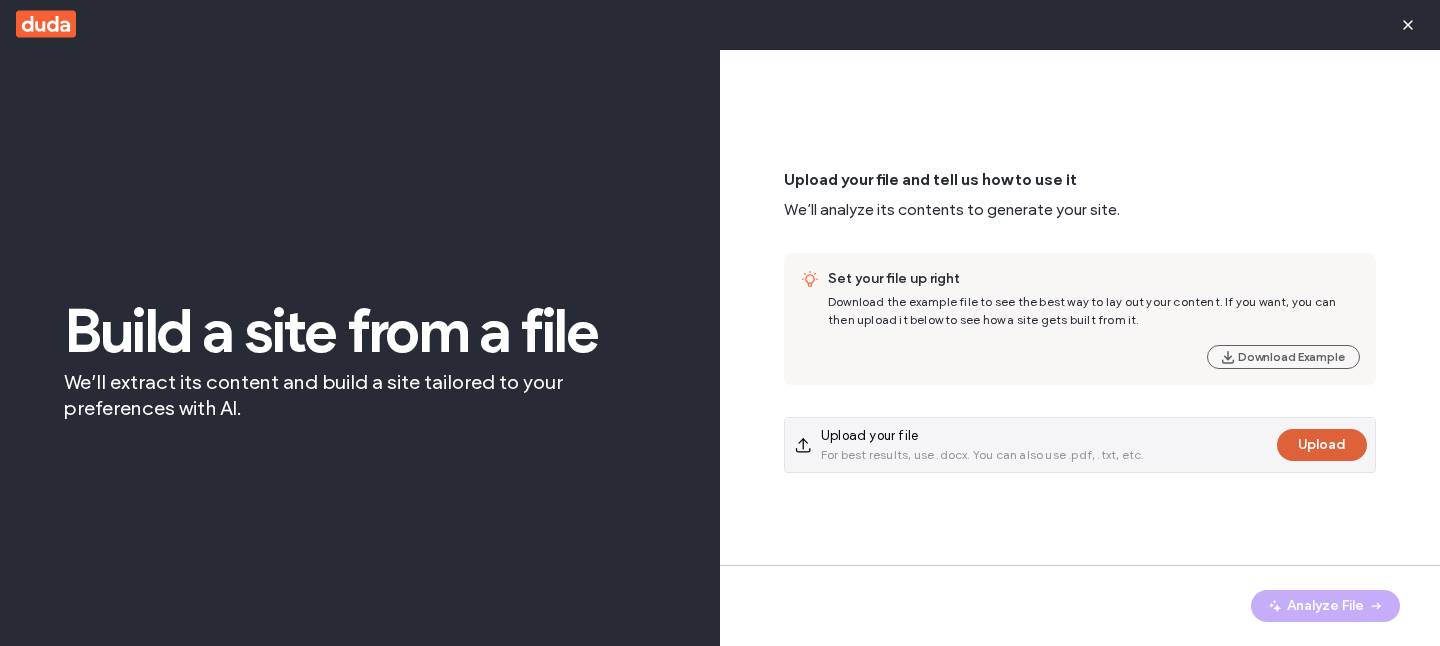 click on "Upload" at bounding box center (1322, 445) 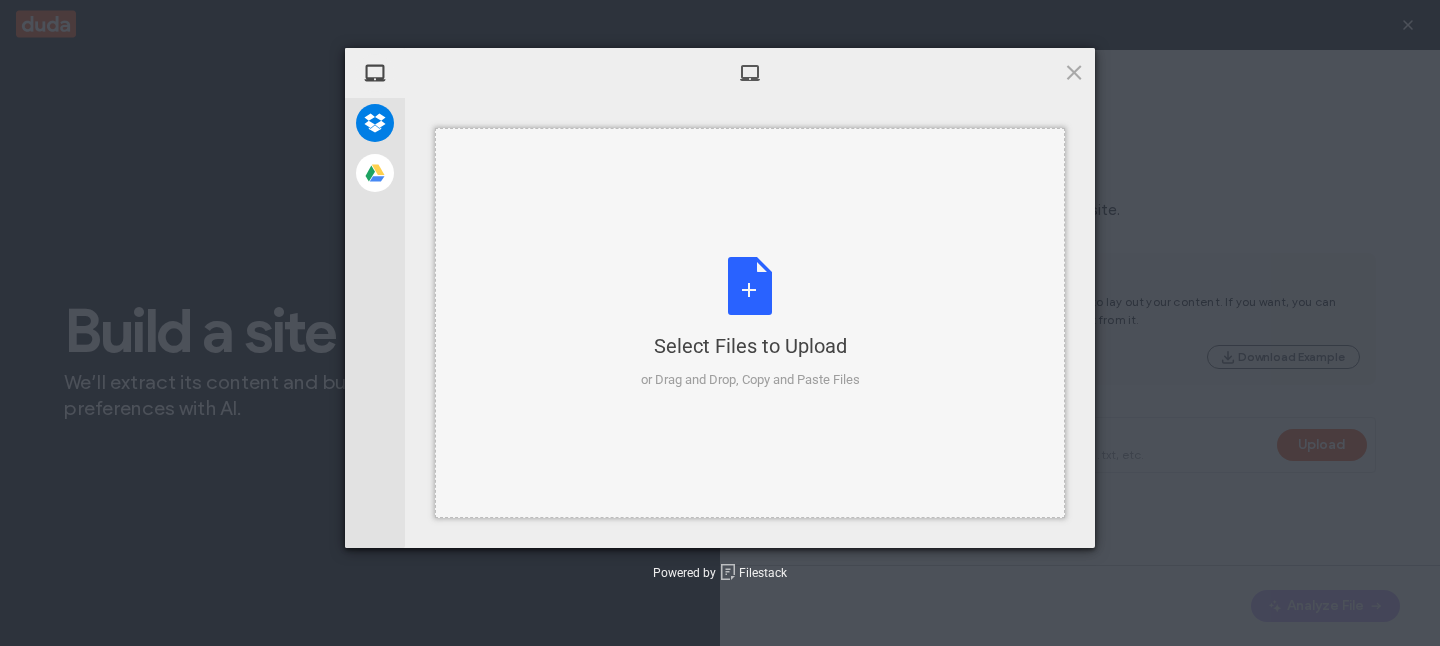 click on "Select Files to Upload
or Drag and Drop, Copy and Paste Files" at bounding box center (750, 323) 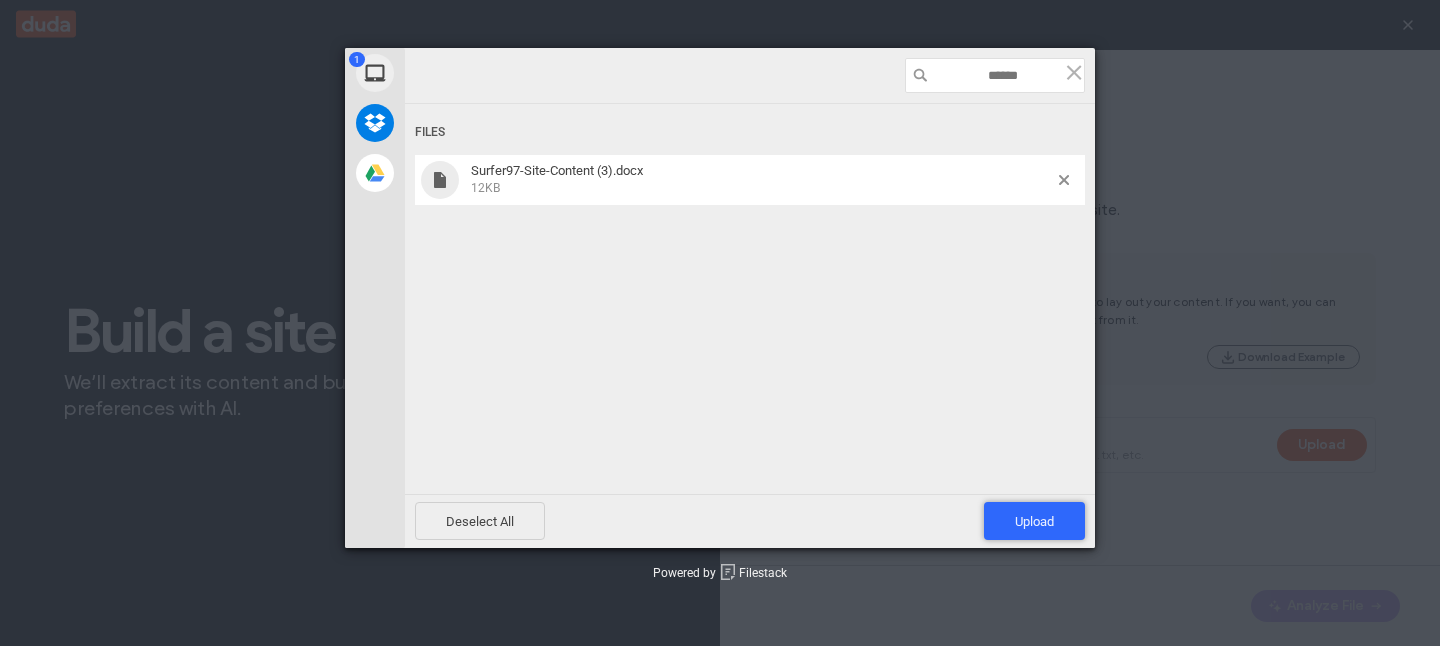 click on "Upload
1" at bounding box center [1034, 521] 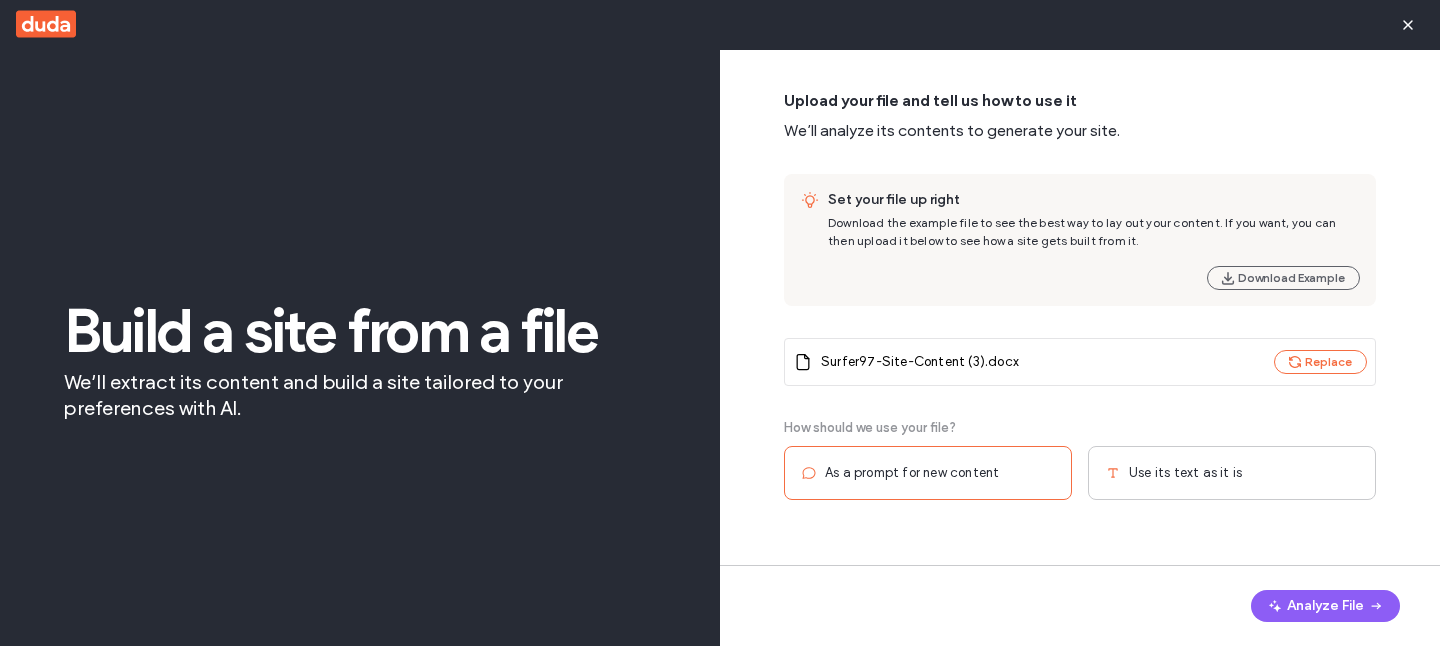 click on "Download the example file to see the best way to lay out your content. If you want, you can then upload it below to see how a site gets built from it." at bounding box center [1082, 231] 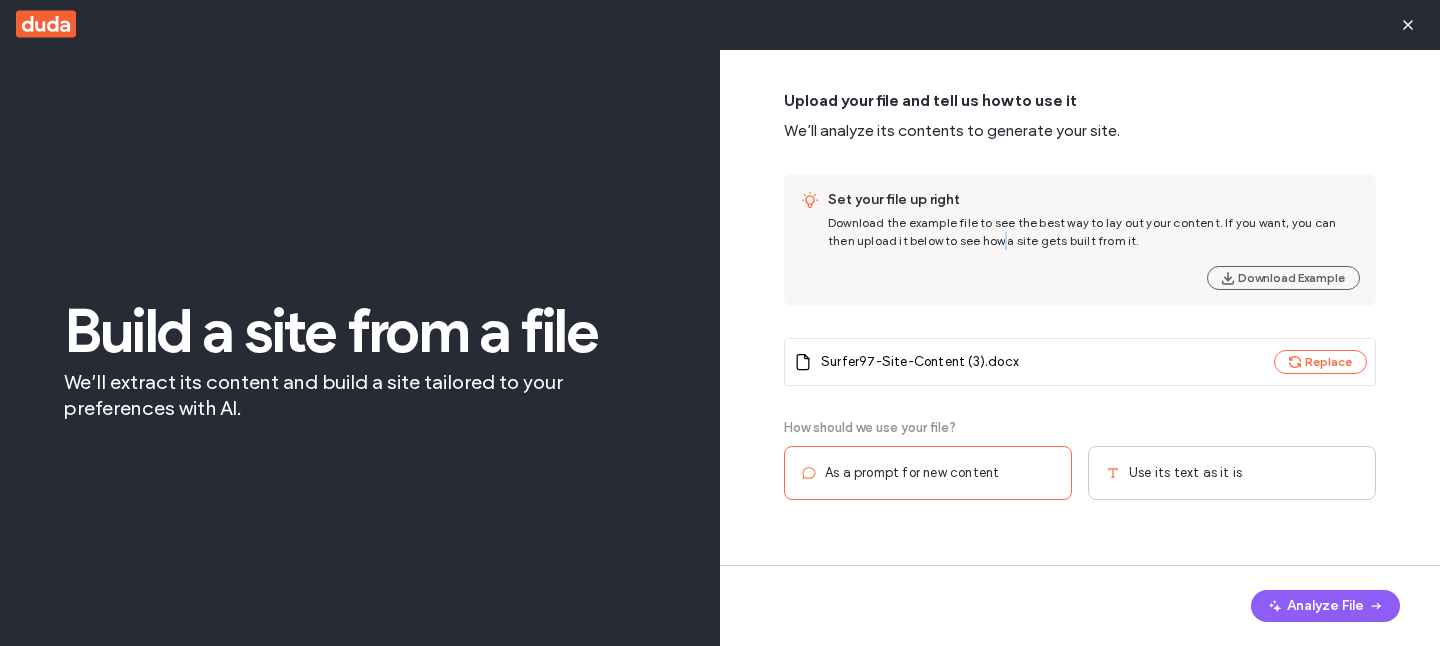 click on "Download the example file to see the best way to lay out your content. If you want, you can then upload it below to see how a site gets built from it." at bounding box center (1082, 231) 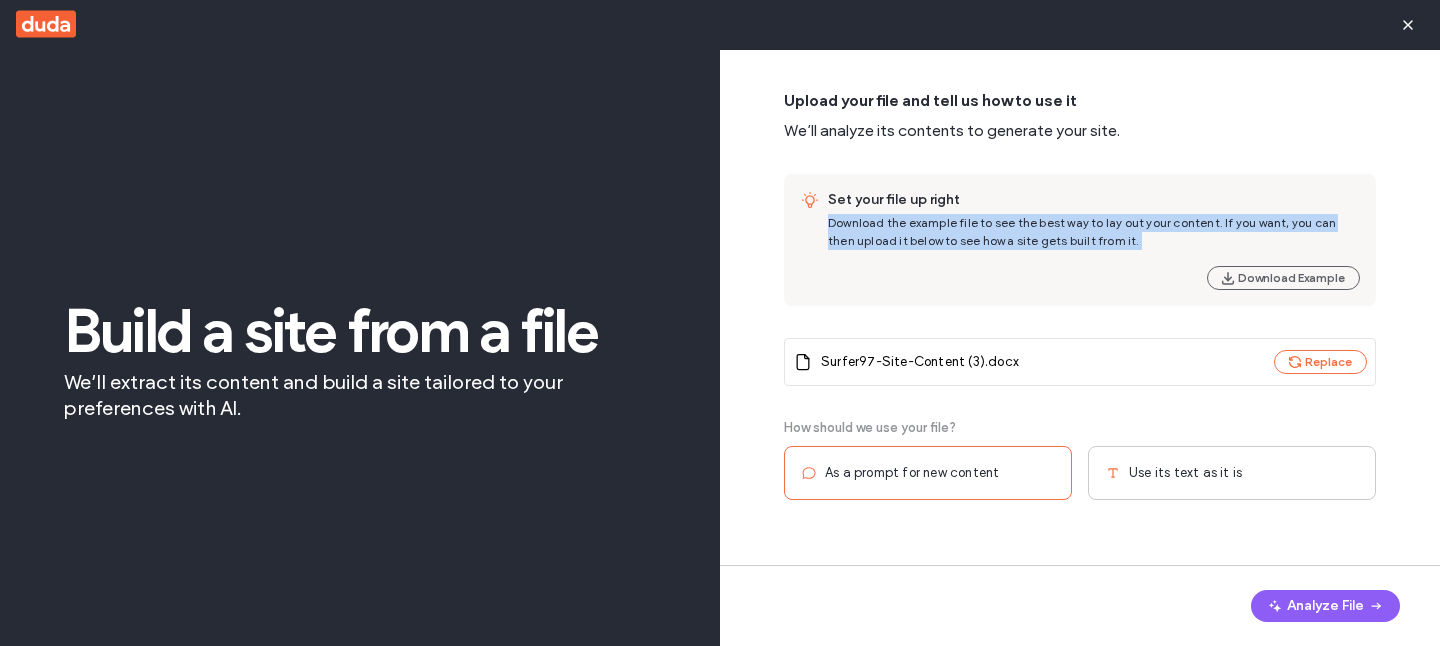 click on "Download the example file to see the best way to lay out your content. If you want, you can then upload it below to see how a site gets built from it." at bounding box center (1082, 231) 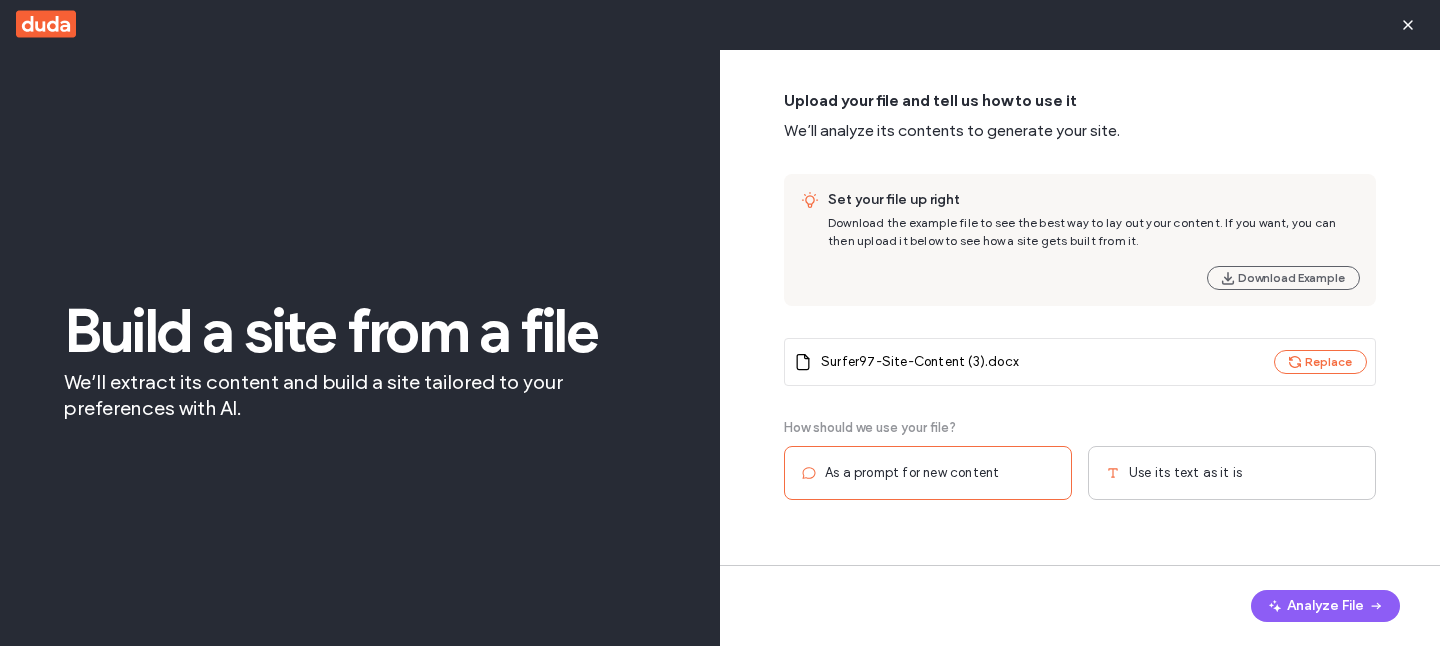 click on "Download the example file to see the best way to lay out your content. If you want, you can then upload it below to see how a site gets built from it." at bounding box center [1082, 231] 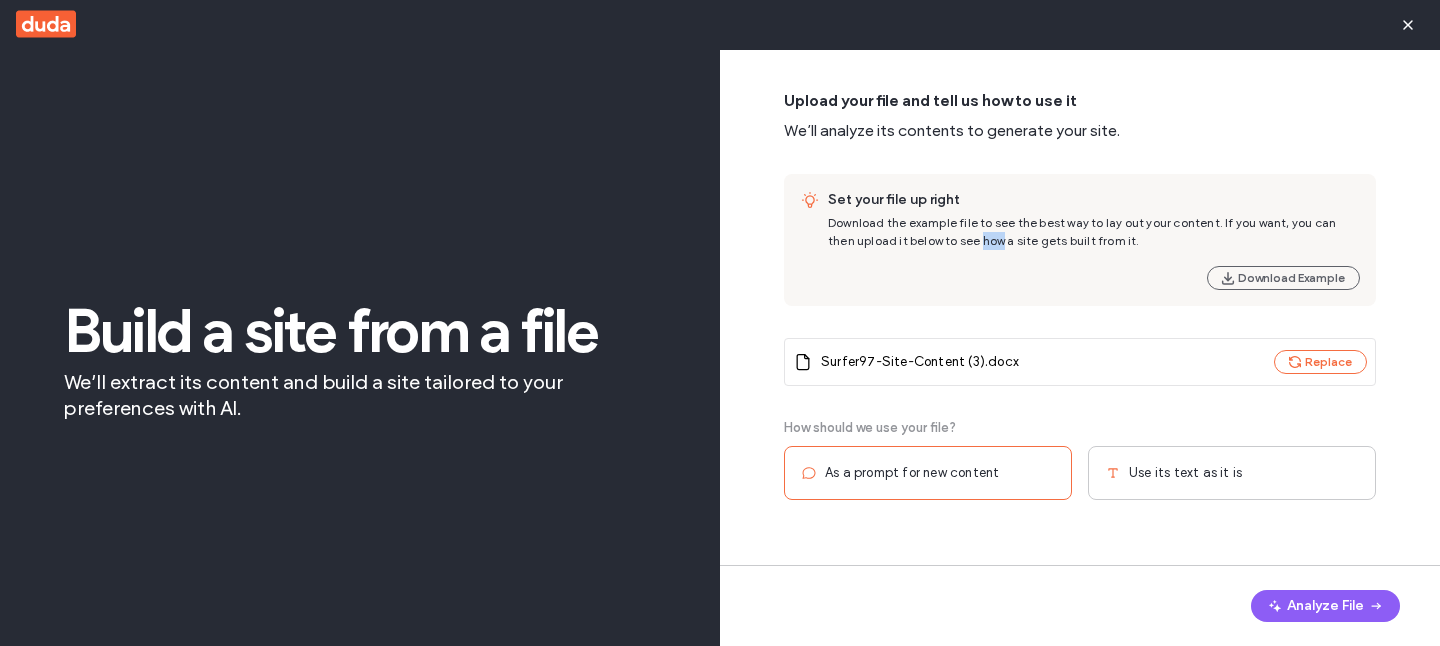 click on "Download the example file to see the best way to lay out your content. If you want, you can then upload it below to see how a site gets built from it." at bounding box center [1082, 231] 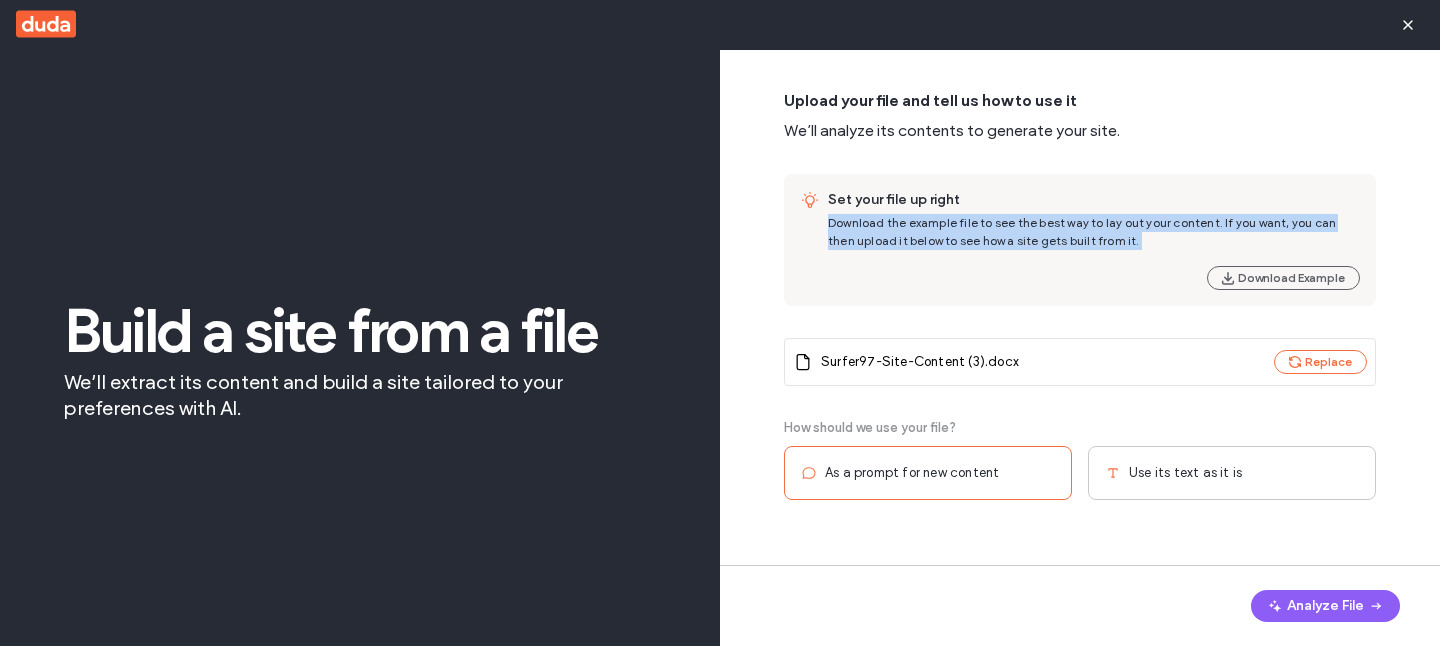 click on "Upload your file and tell us how to use it We’ll analyze its contents to generate your site. Set your file up right Download the example file to see the best way to lay out your content. If you want, you can then upload it below to see how a site gets built from it. Download Example Surfer97-Site-Content (3).docx Replace How should we use your file? As a prompt for new content Use its text as it is" at bounding box center (1080, 352) 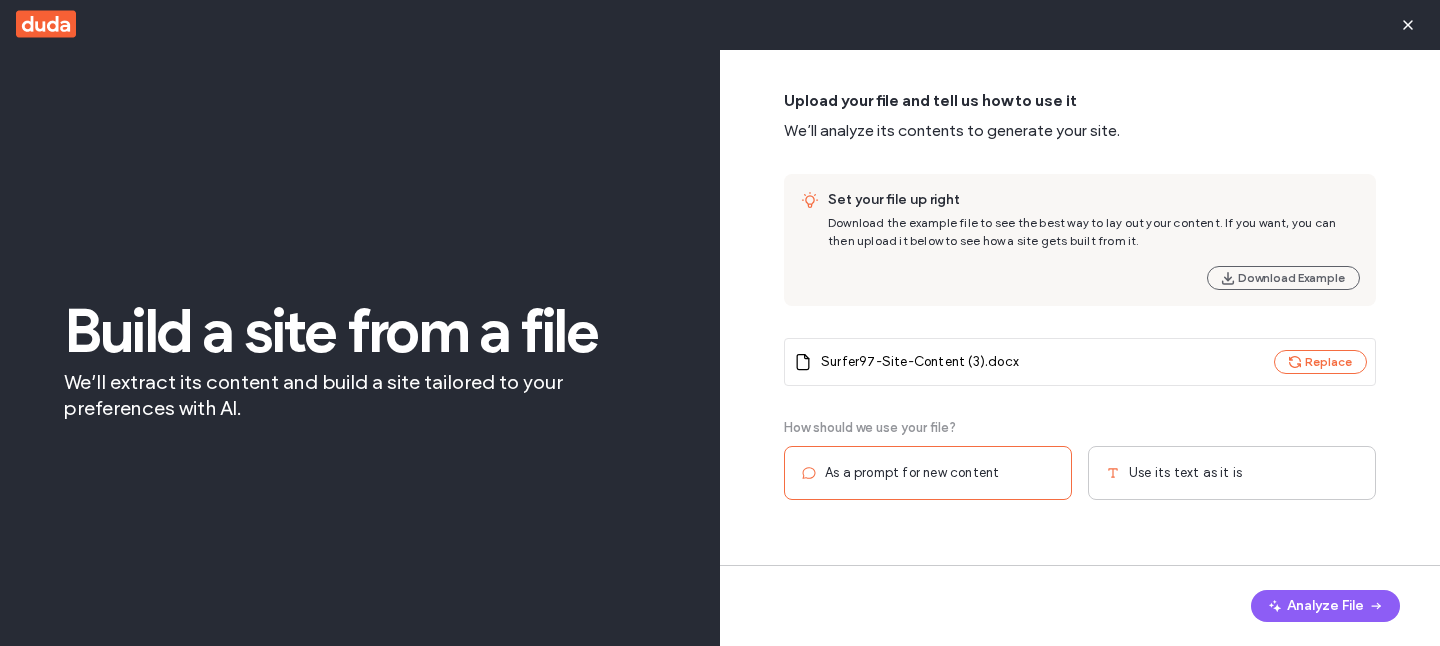 click on "Use its text as it is" at bounding box center (1185, 473) 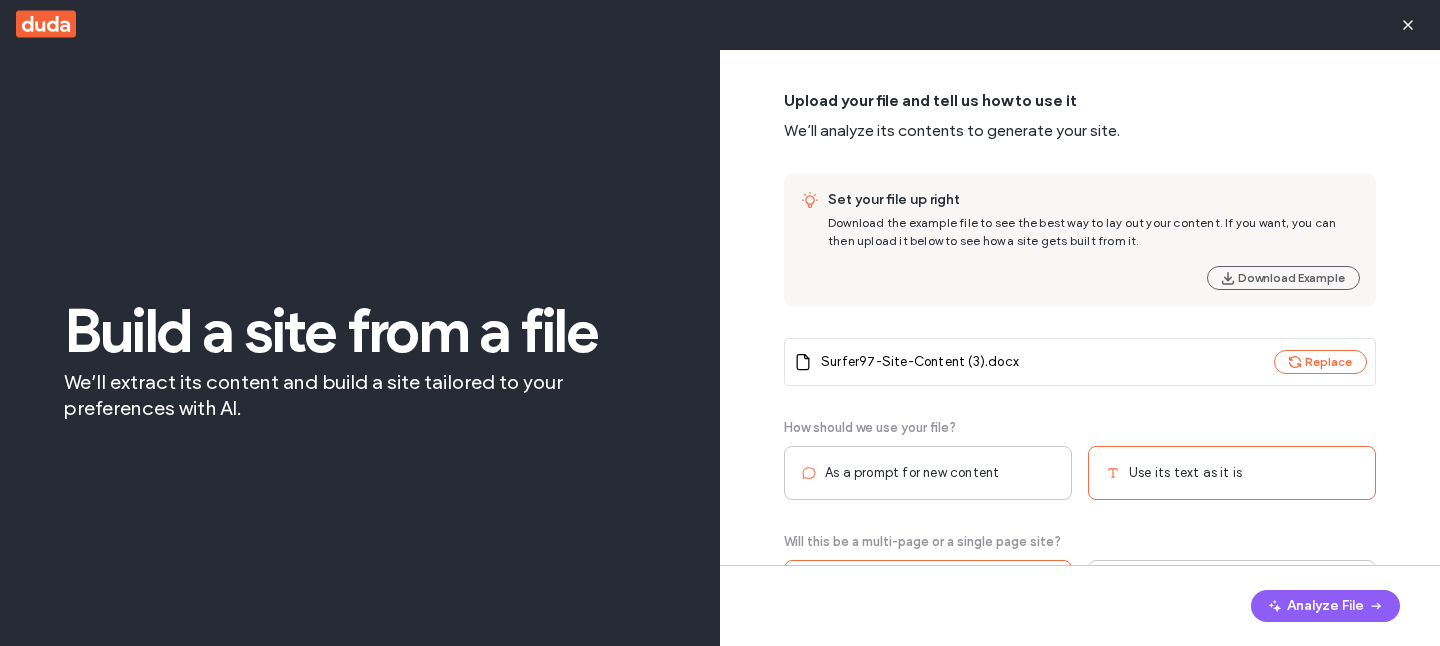 click on "As a prompt for new content" at bounding box center [928, 473] 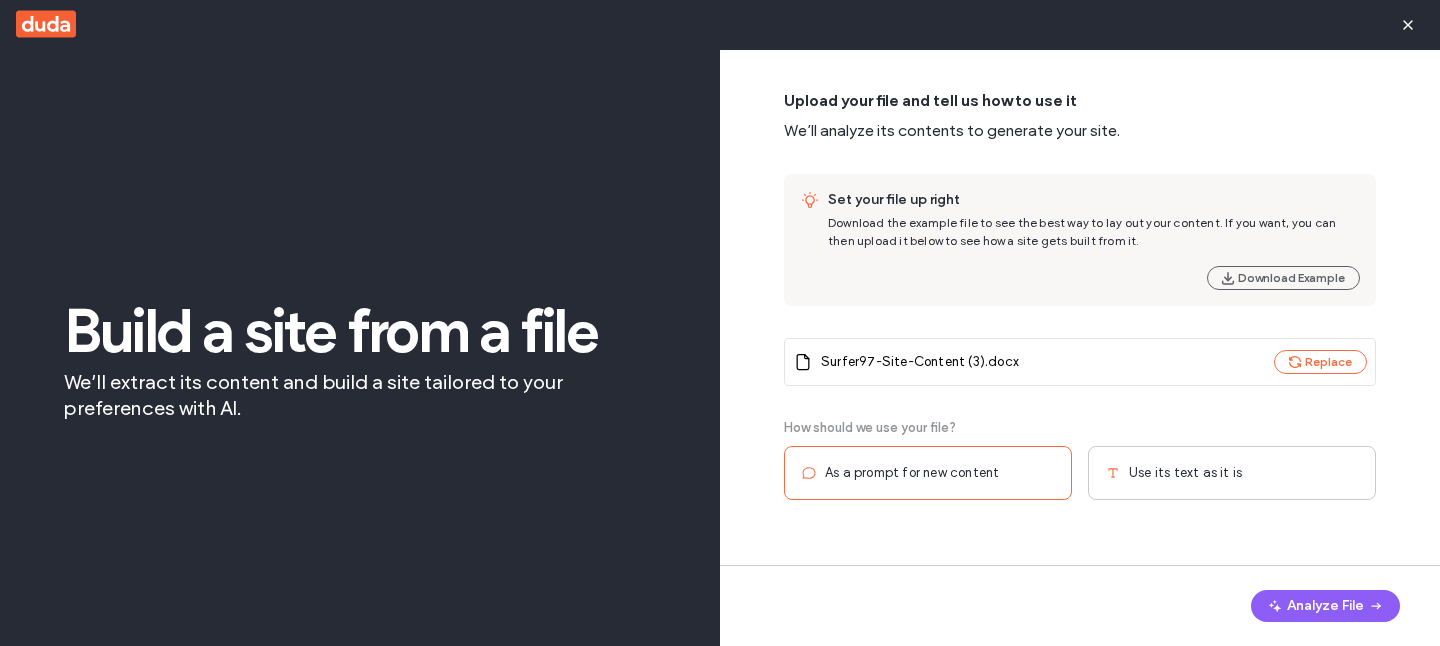click on "Use its text as it is" at bounding box center [1185, 473] 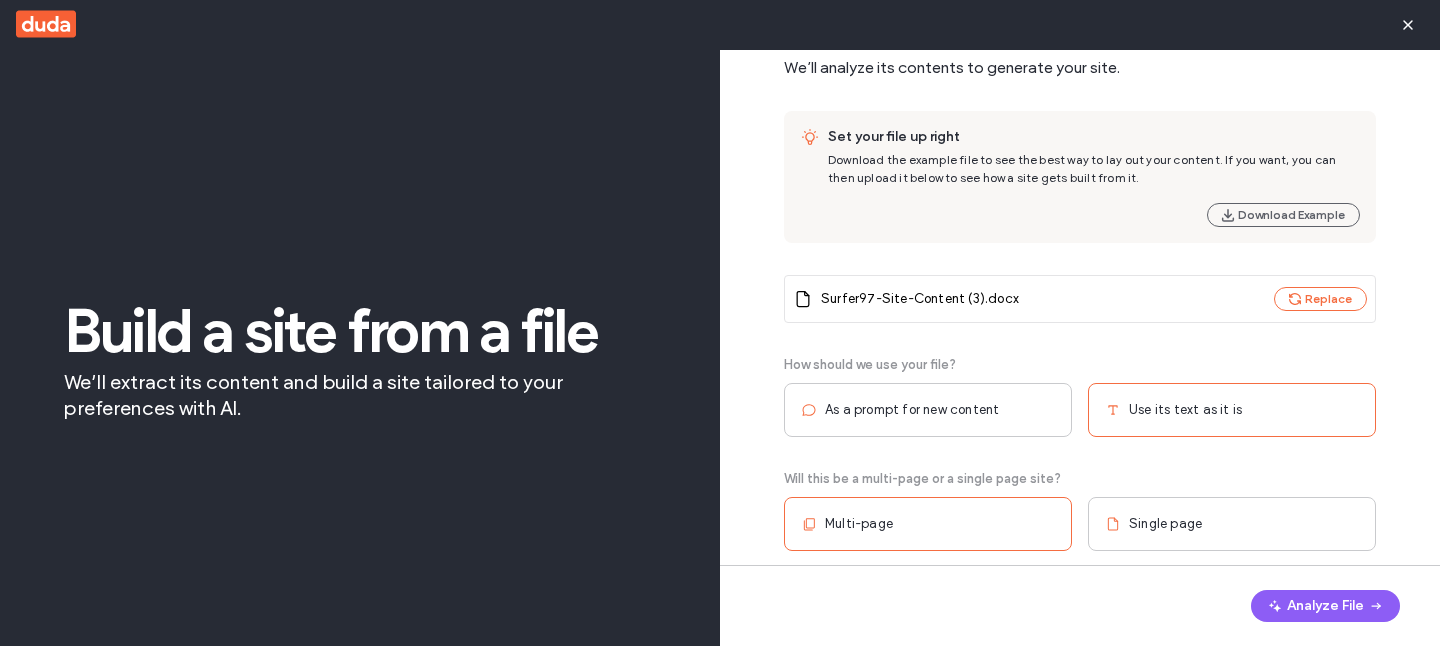 scroll, scrollTop: 0, scrollLeft: 0, axis: both 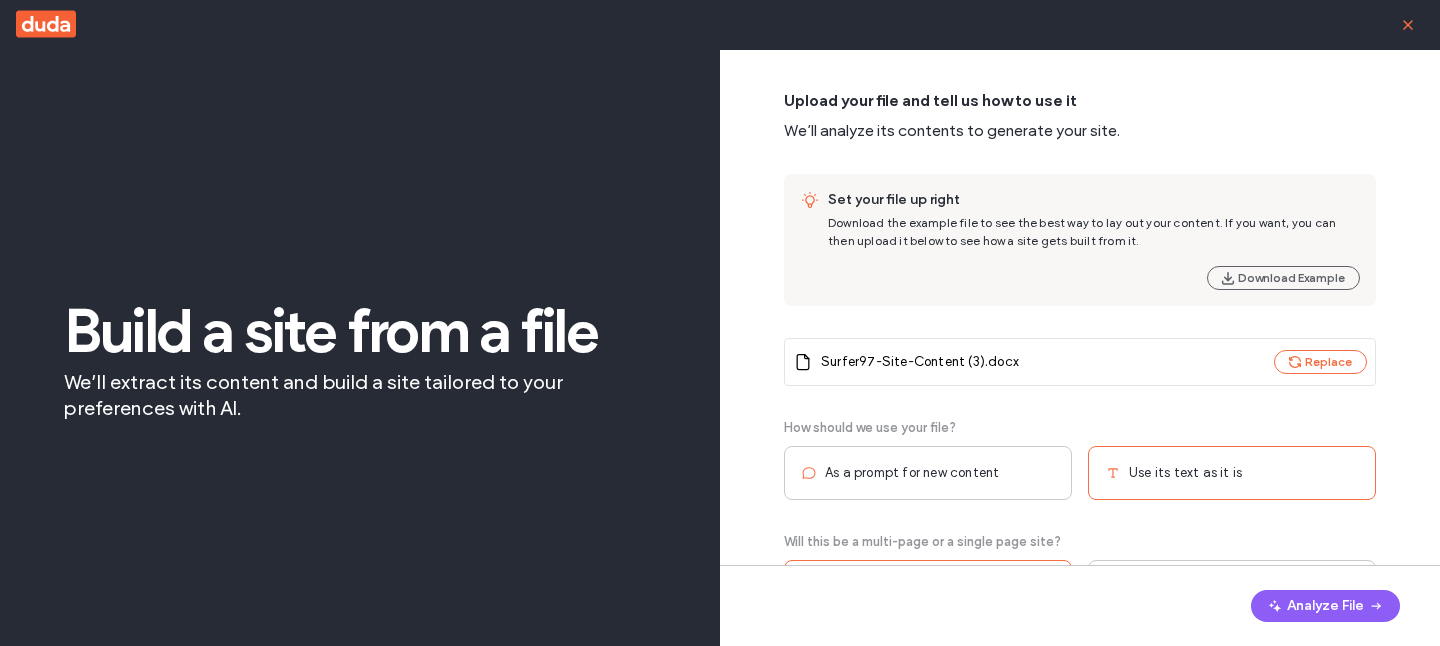 click 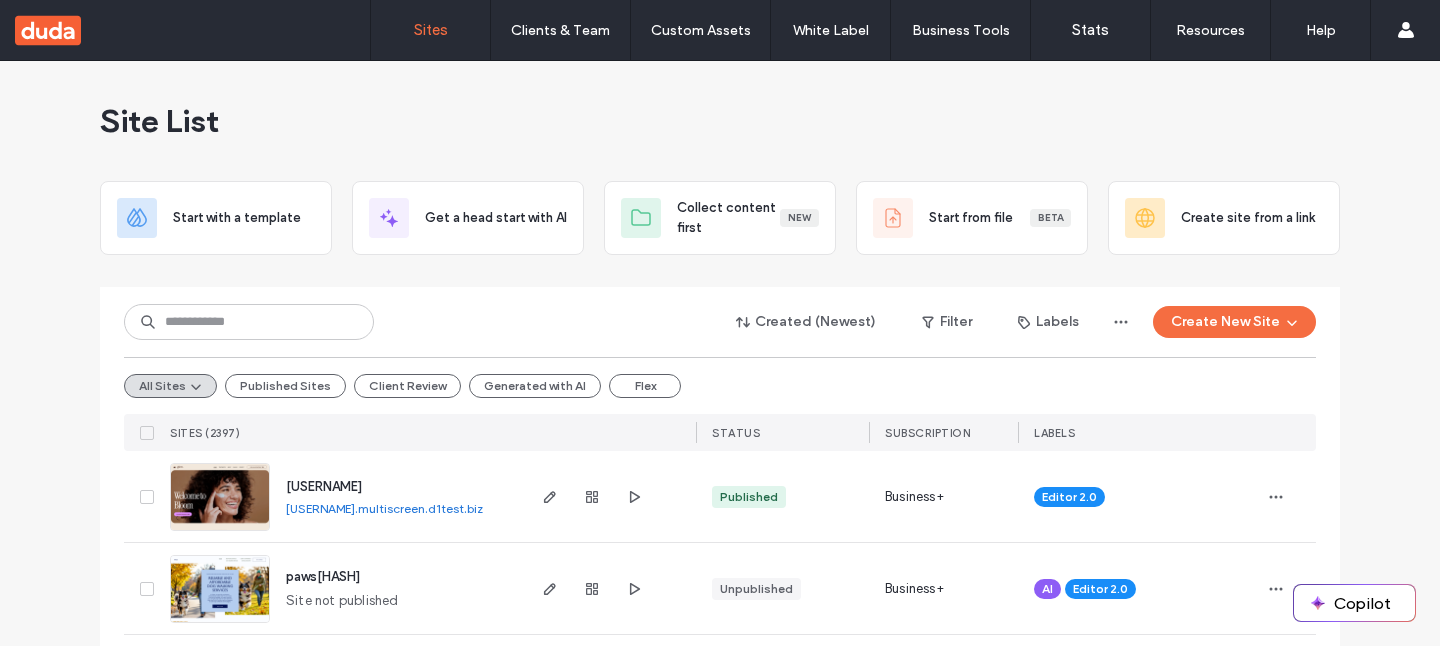 click on "Site List" at bounding box center [720, 121] 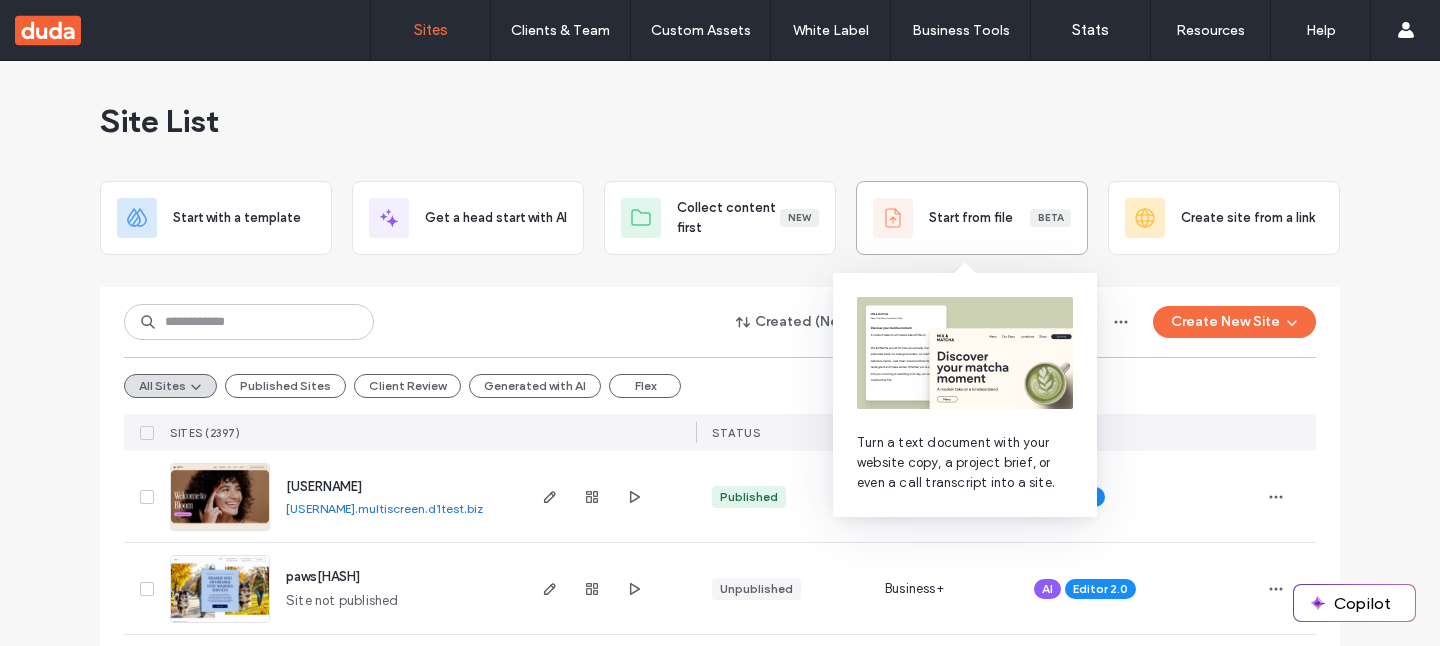 click on "Start from file Beta" at bounding box center [972, 218] 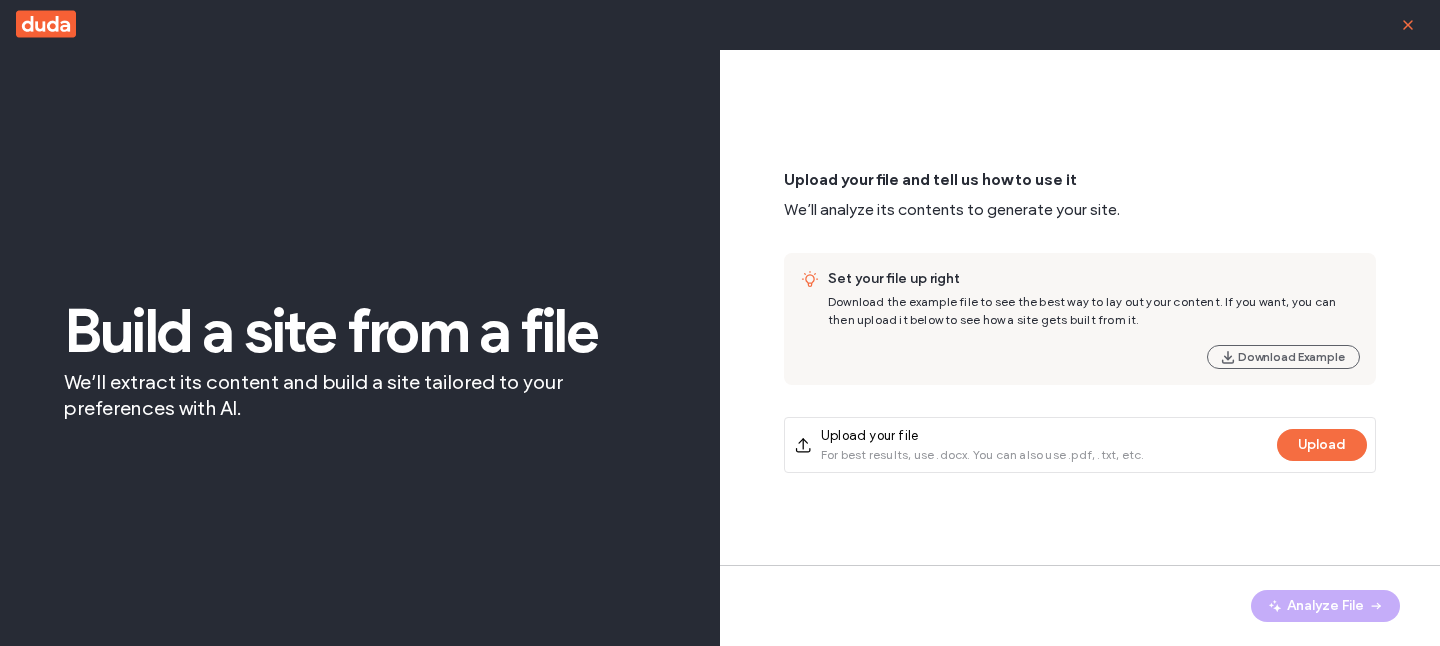click 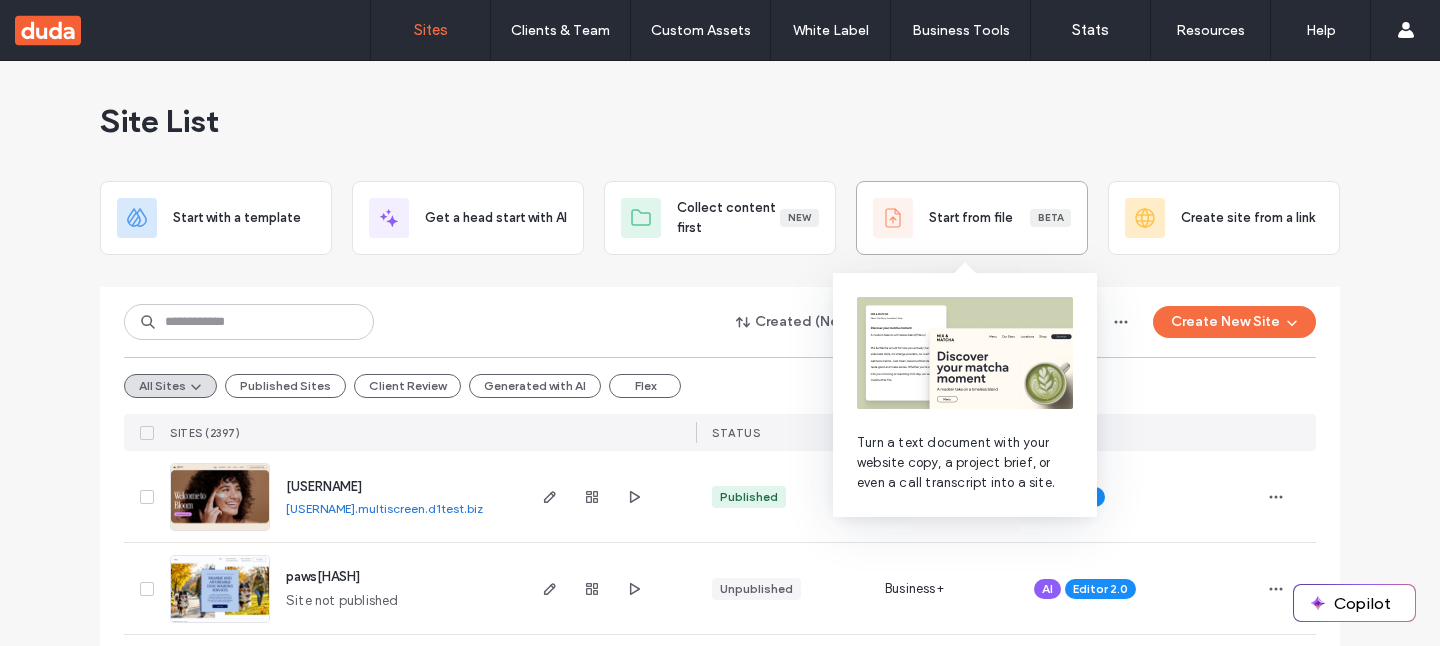 click on "Start from file" at bounding box center (971, 218) 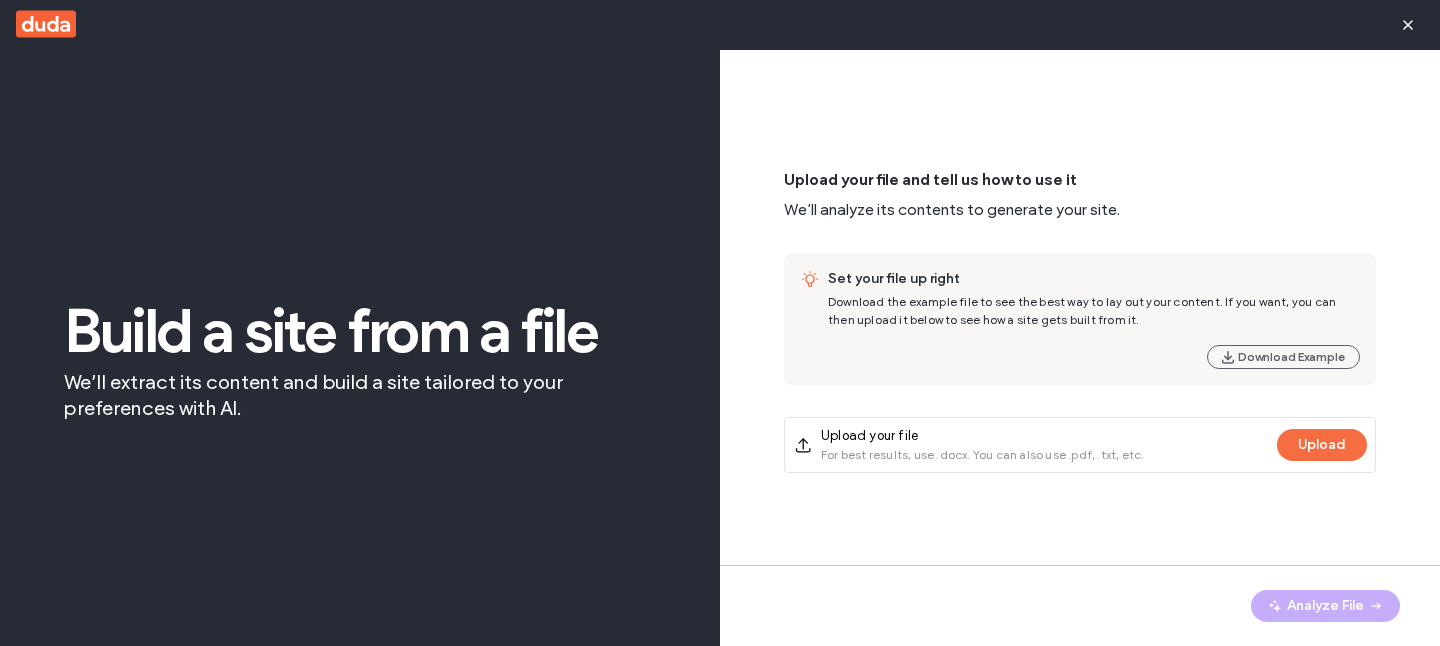 click on "We’ll extract its content and build a site tailored to your preferences with AI." at bounding box center [360, 395] 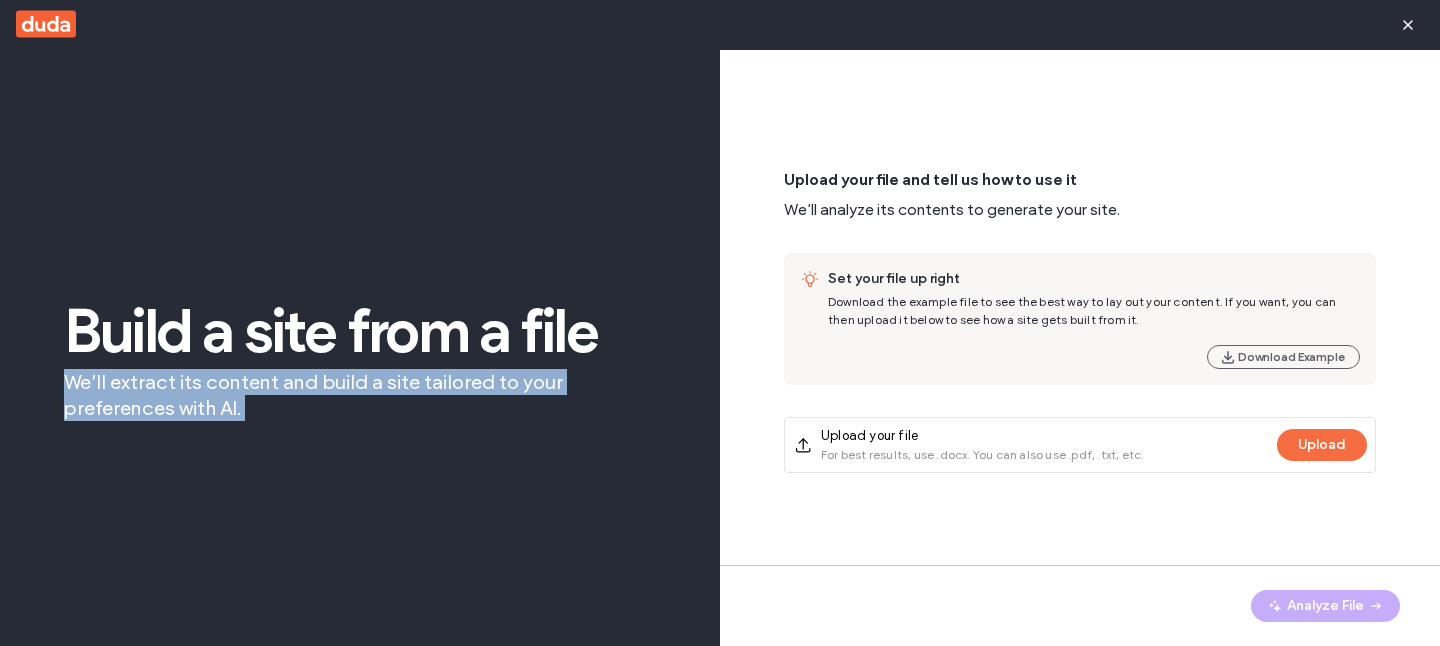 click on "We’ll extract its content and build a site tailored to your preferences with AI." at bounding box center (360, 395) 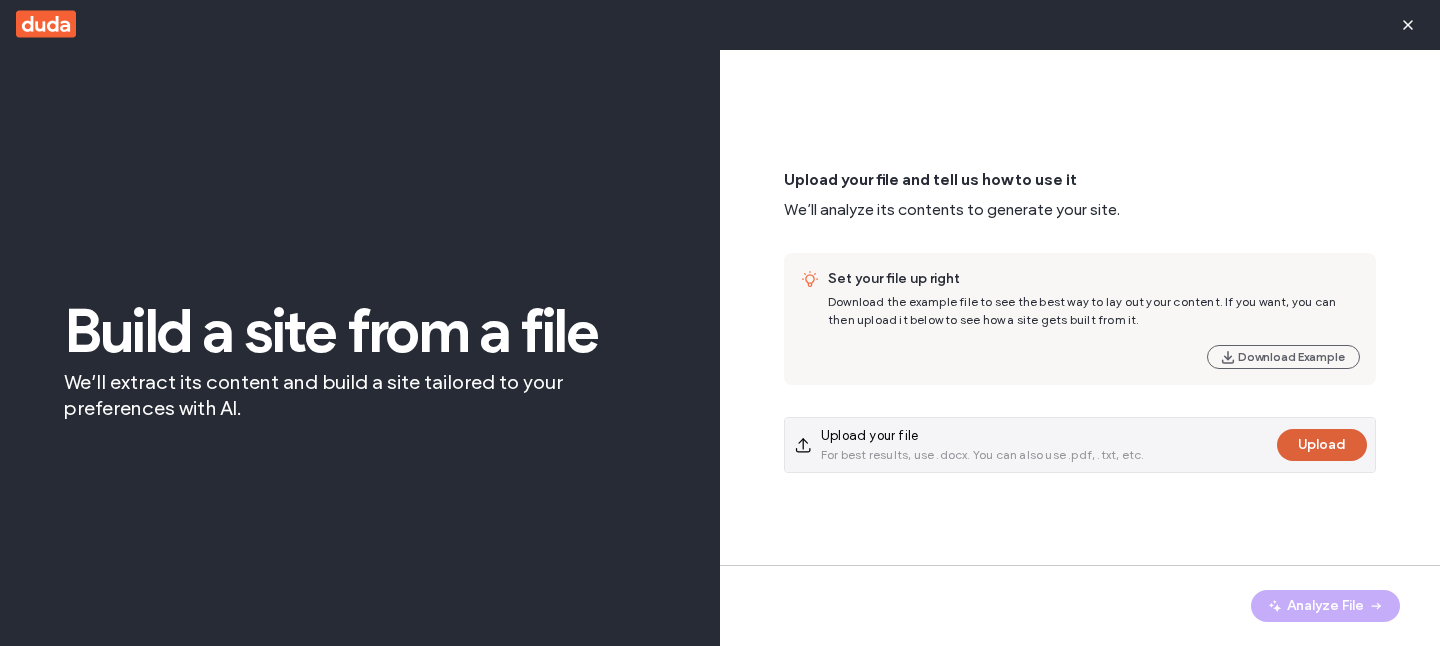 click on "Upload" at bounding box center [1322, 445] 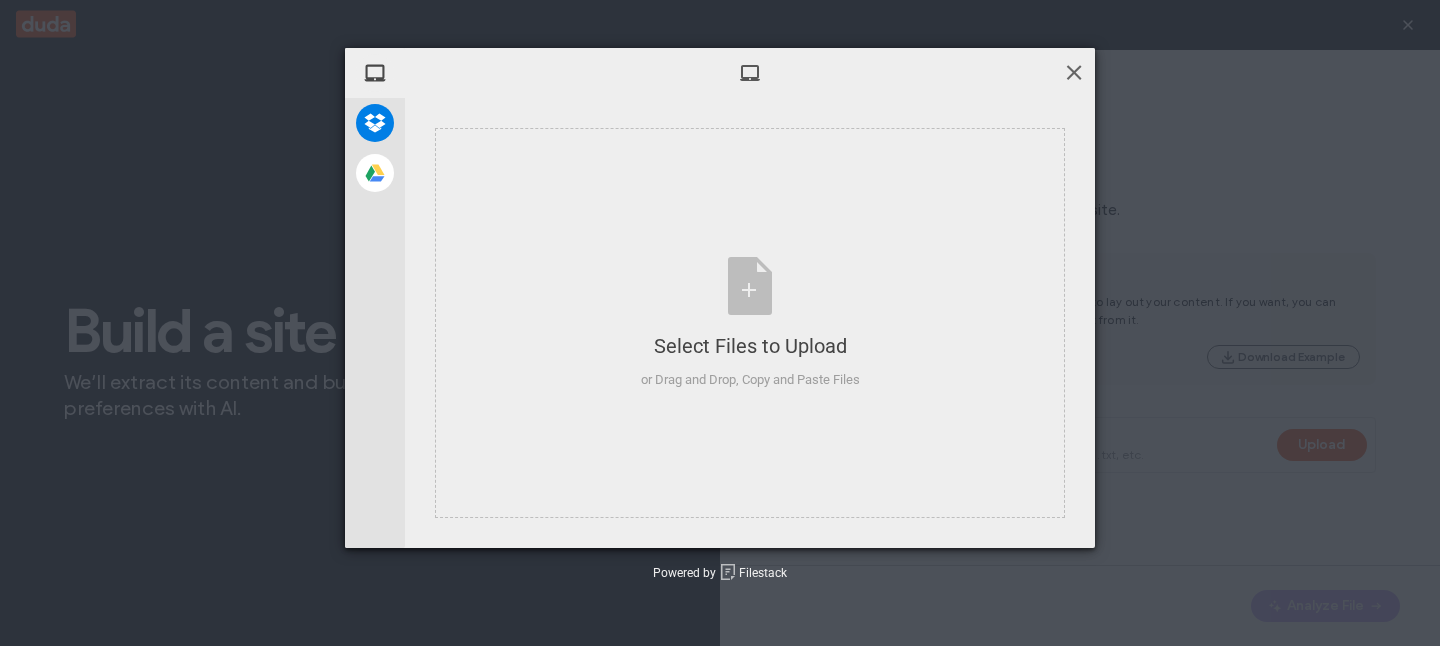 click at bounding box center [1074, 72] 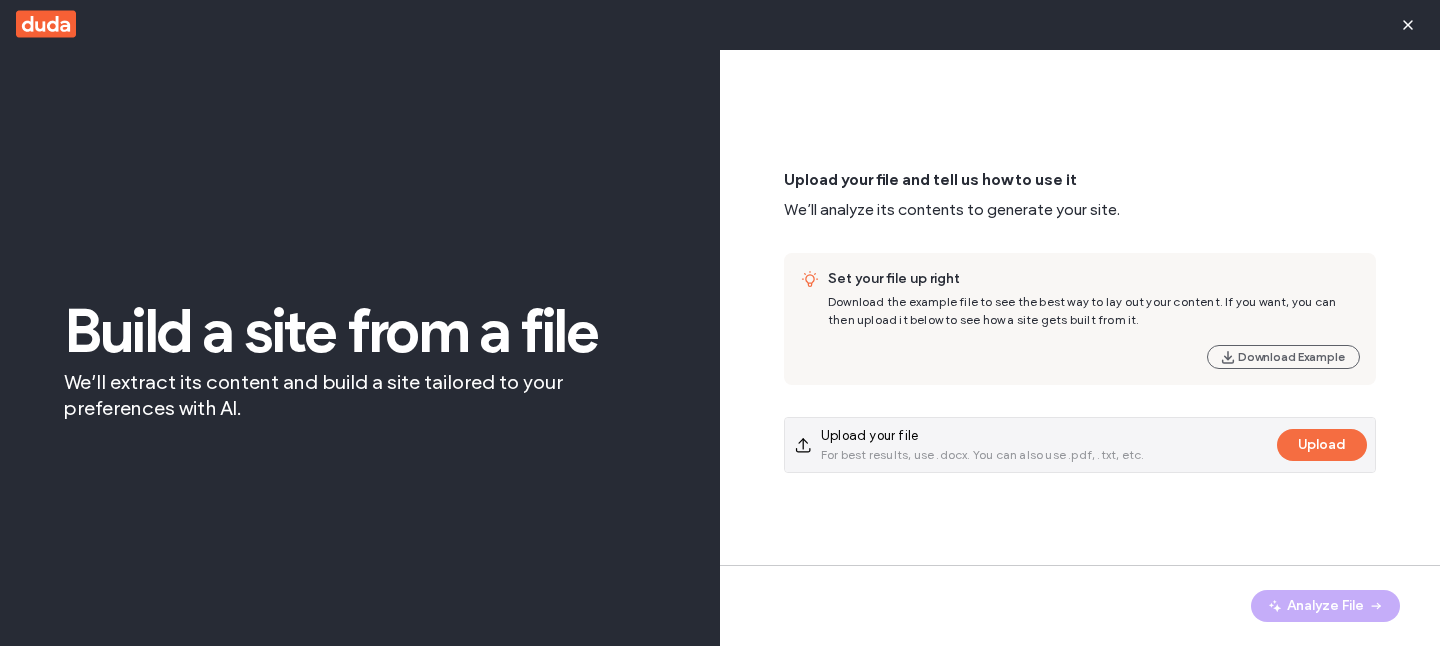 click on "For best results, use .docx. You can also use .pdf, .txt, etc." at bounding box center (982, 455) 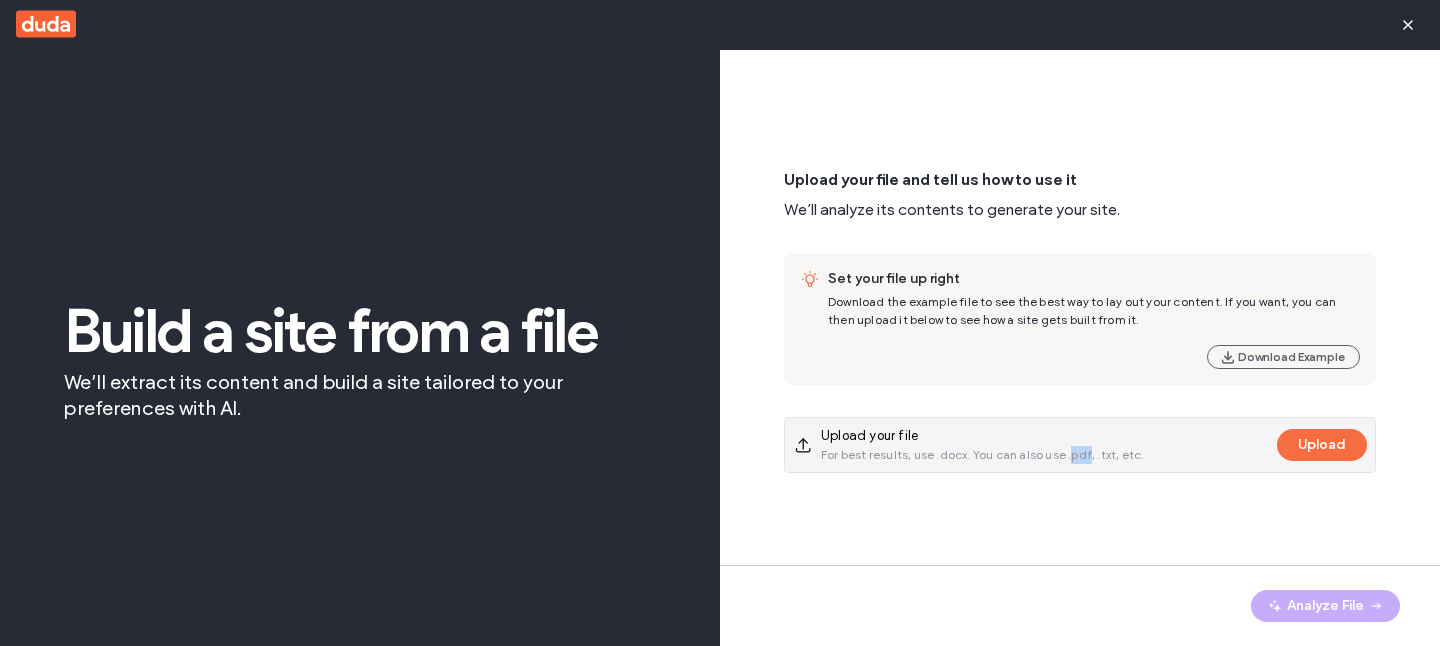 click on "For best results, use .docx. You can also use .pdf, .txt, etc." at bounding box center (982, 455) 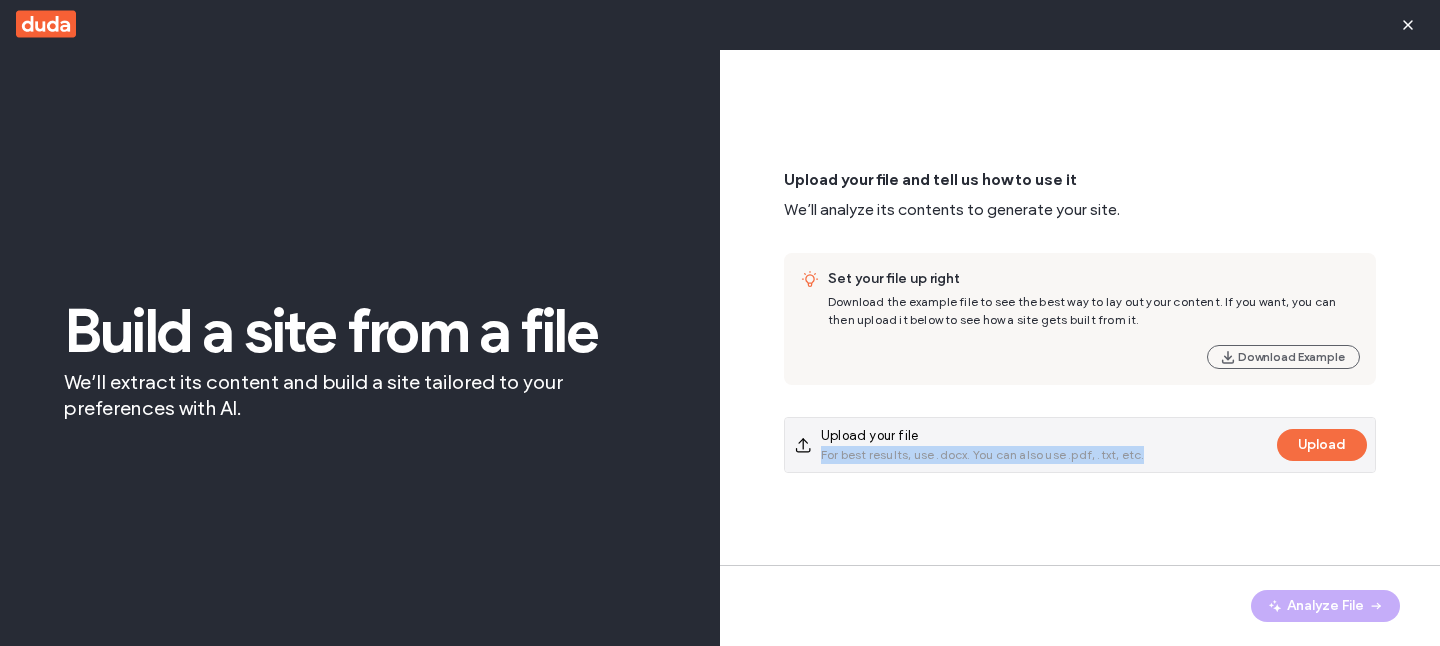 copy on "For best results, use .docx. You can also use .pdf, .txt, etc." 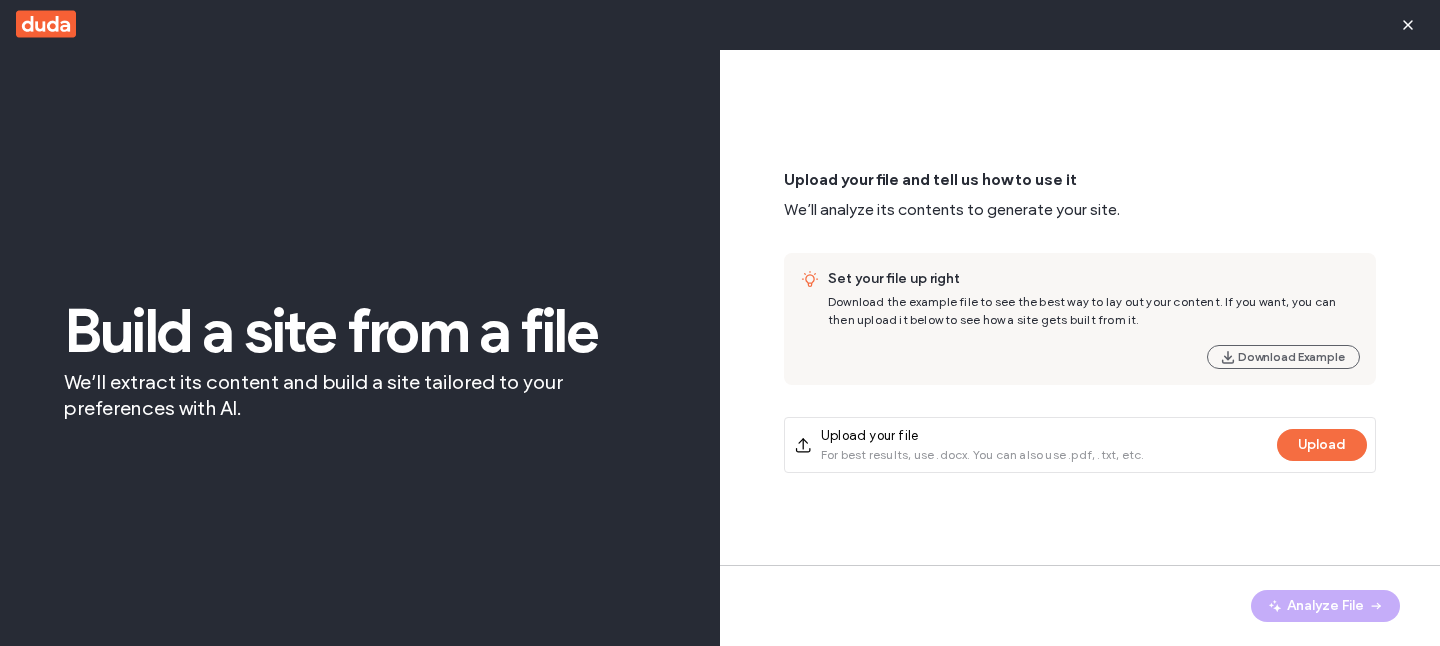 click on "Upload your file and tell us how to use it We’ll analyze its contents to generate your site. Set your file up right Download the example file to see the best way to lay out your content. If you want, you can then upload it below to see how a site gets built from it. Download Example Upload your file  For best results, use .docx. You can also use .pdf, .txt, etc. Upload" at bounding box center [1080, 320] 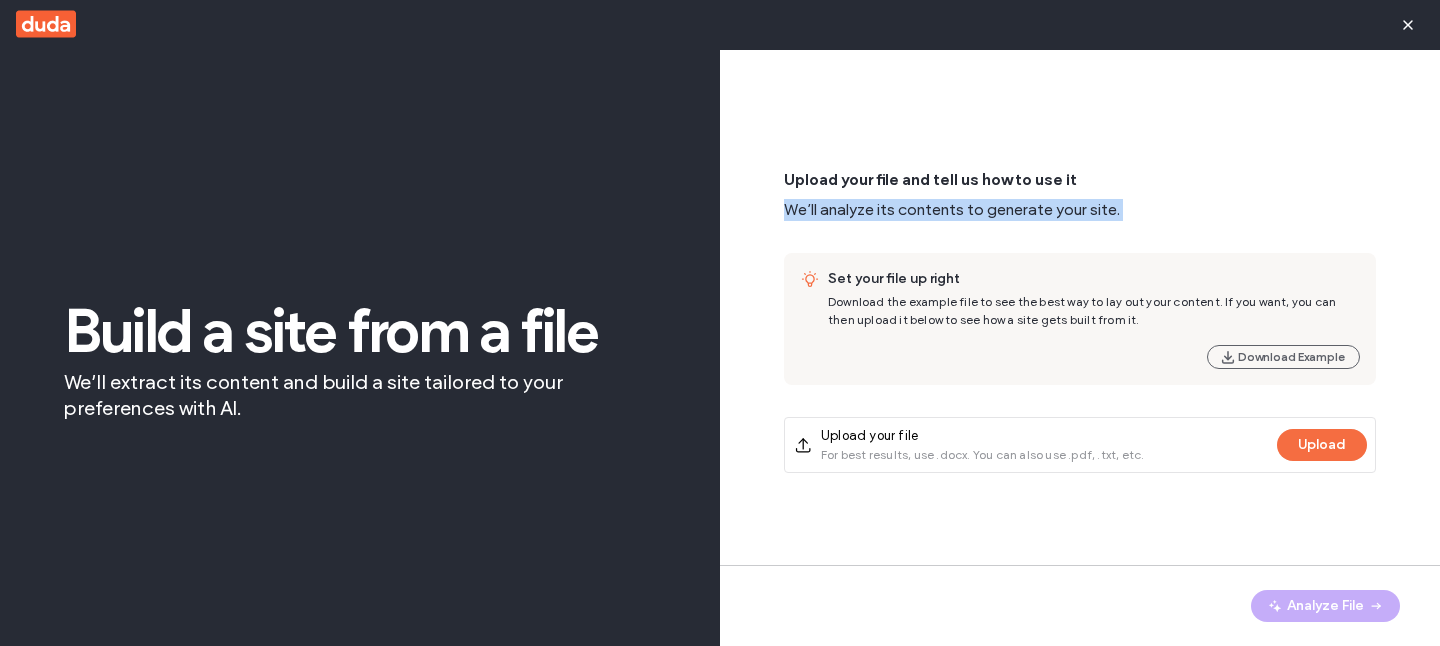 click on "Upload your file and tell us how to use it We’ll analyze its contents to generate your site." at bounding box center [1080, 195] 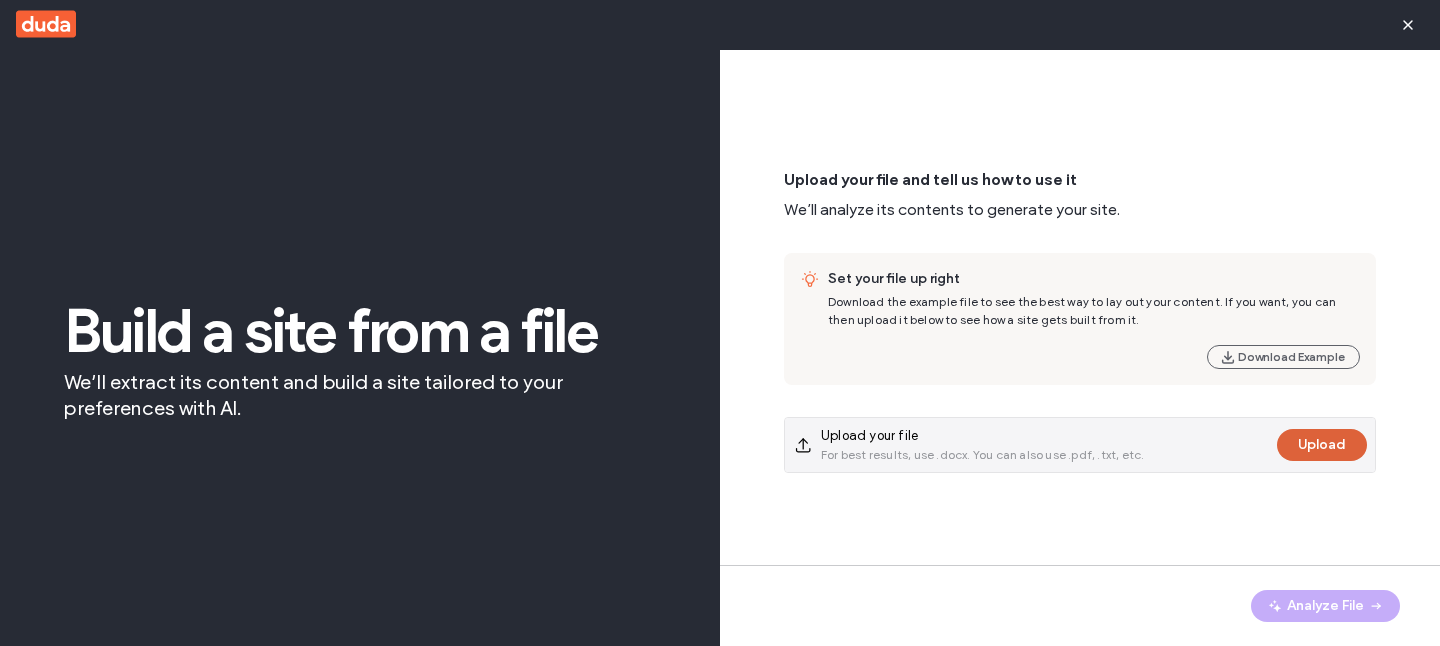 click on "Upload" at bounding box center (1322, 445) 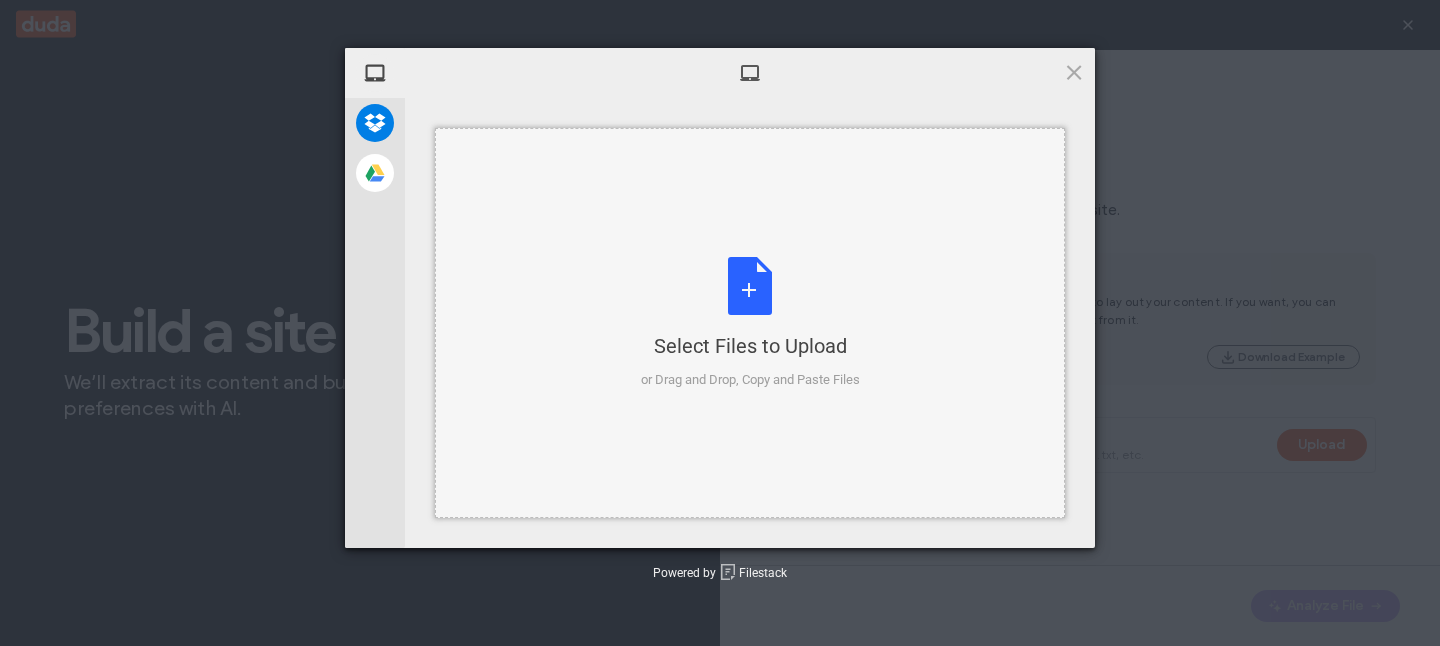 click on "Select Files to Upload
or Drag and Drop, Copy and Paste Files" at bounding box center (750, 323) 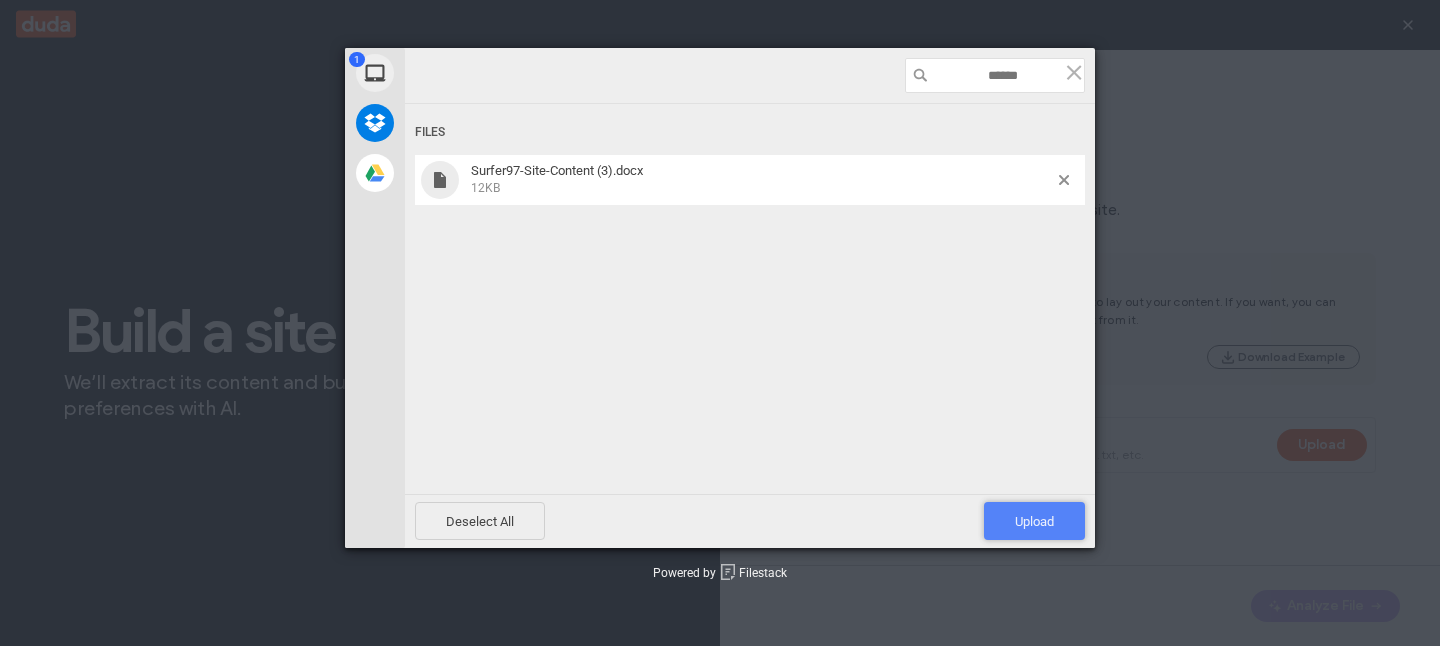 click on "Upload
1" at bounding box center (1034, 521) 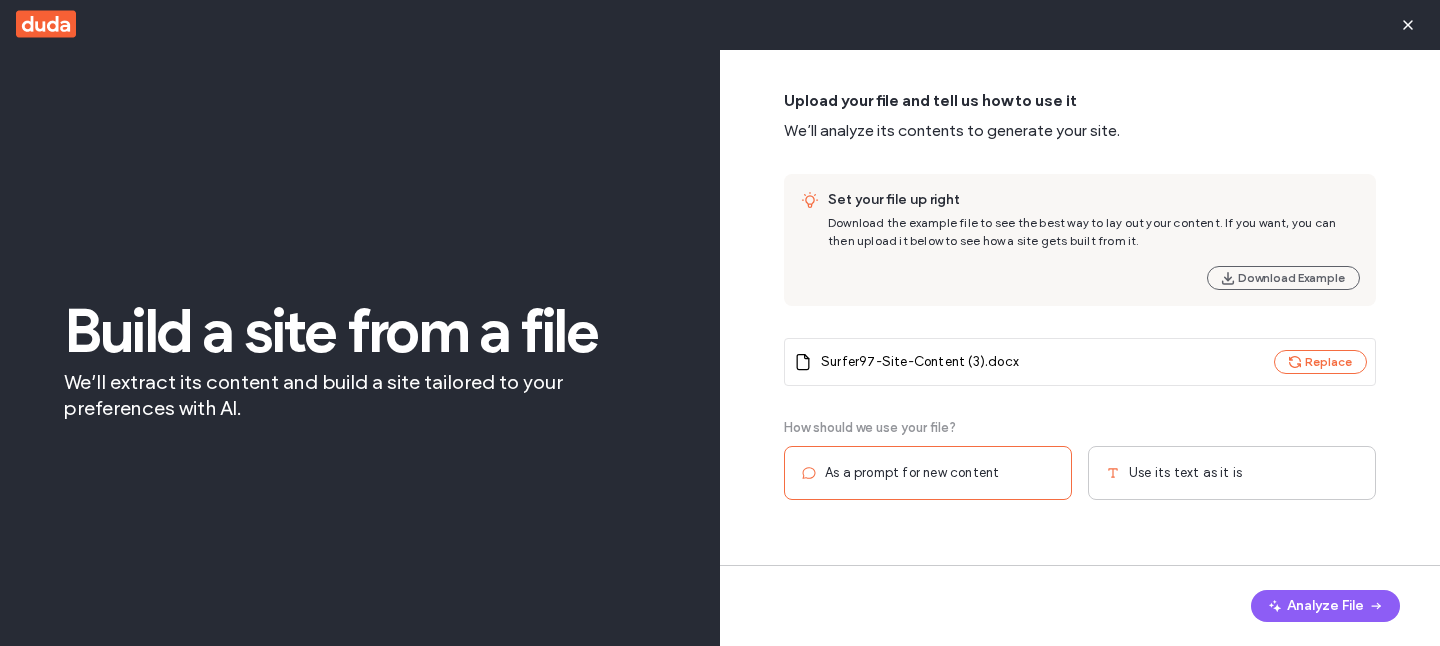 scroll, scrollTop: 63, scrollLeft: 0, axis: vertical 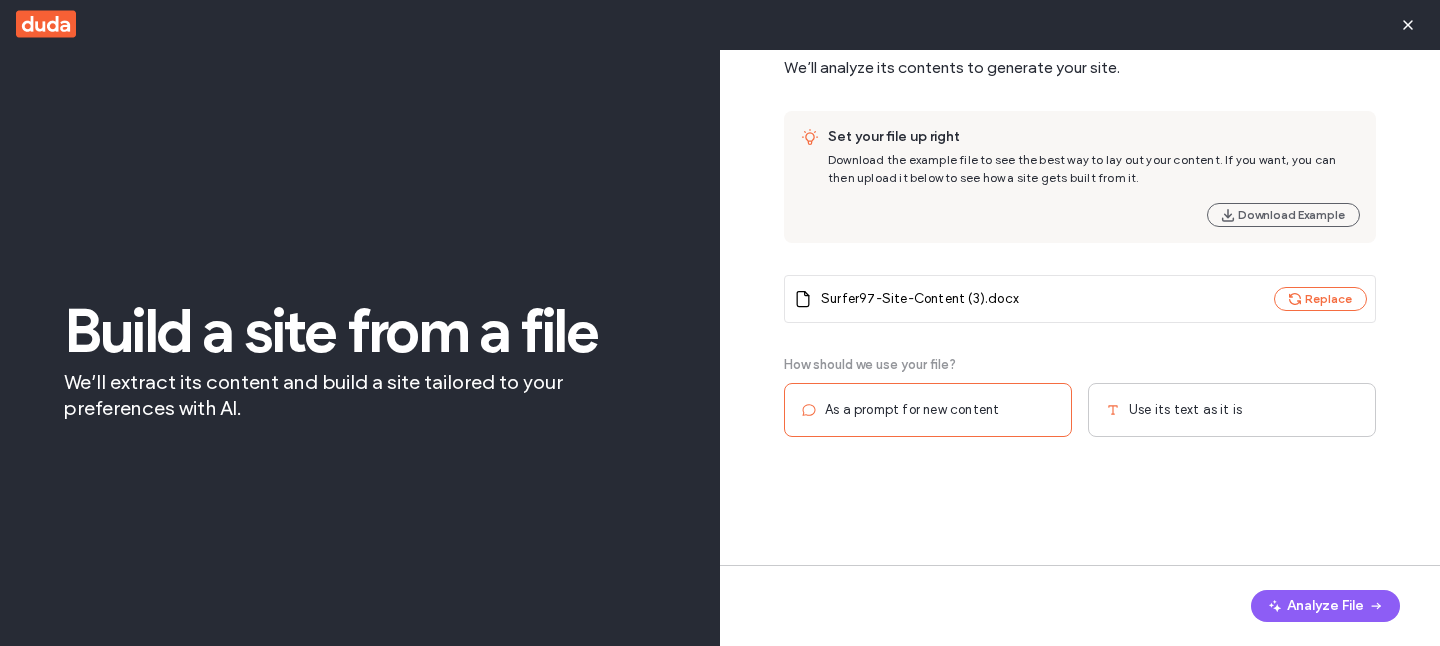 click on "As a prompt for new content" at bounding box center [912, 410] 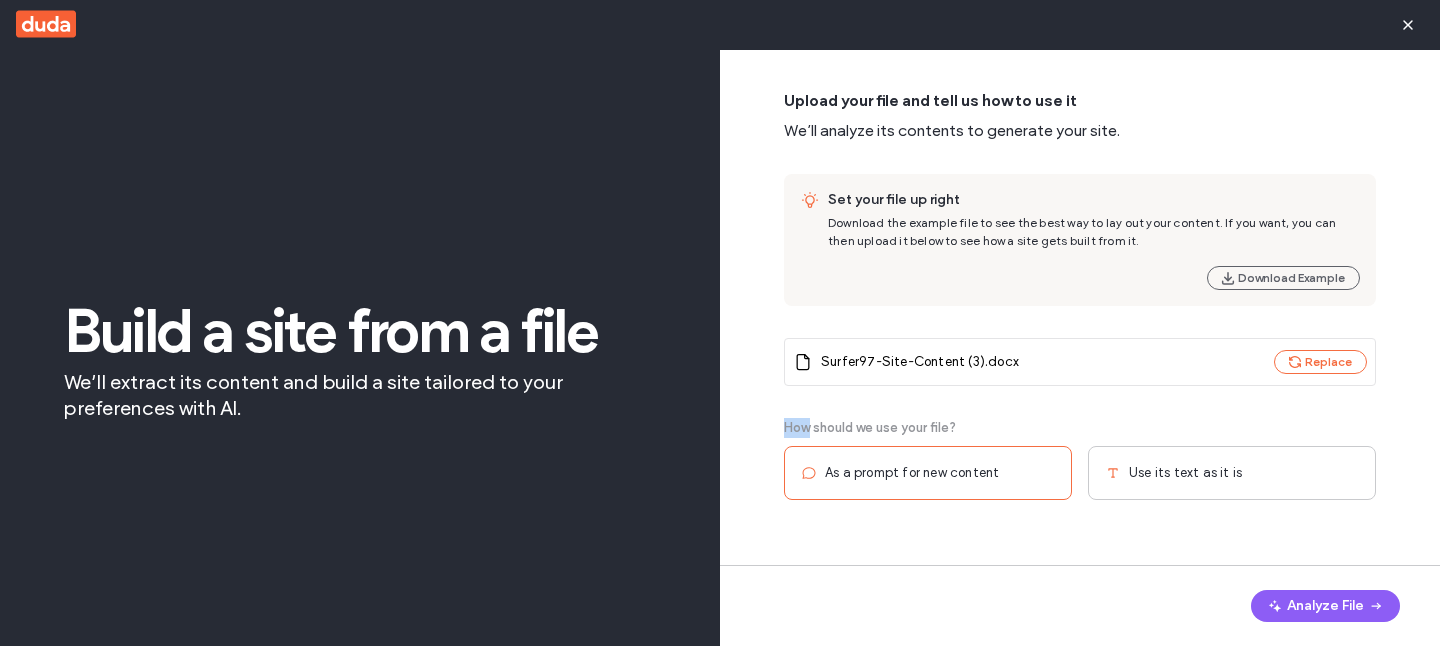 click on "Upload your file and tell us how to use it We’ll analyze its contents to generate your site. Set your file up right Download the example file to see the best way to lay out your content. If you want, you can then upload it below to see how a site gets built from it. Download Example Surfer97-Site-Content (3).docx Replace How should we use your file? As a prompt for new content Use its text as it is" at bounding box center (1080, 352) 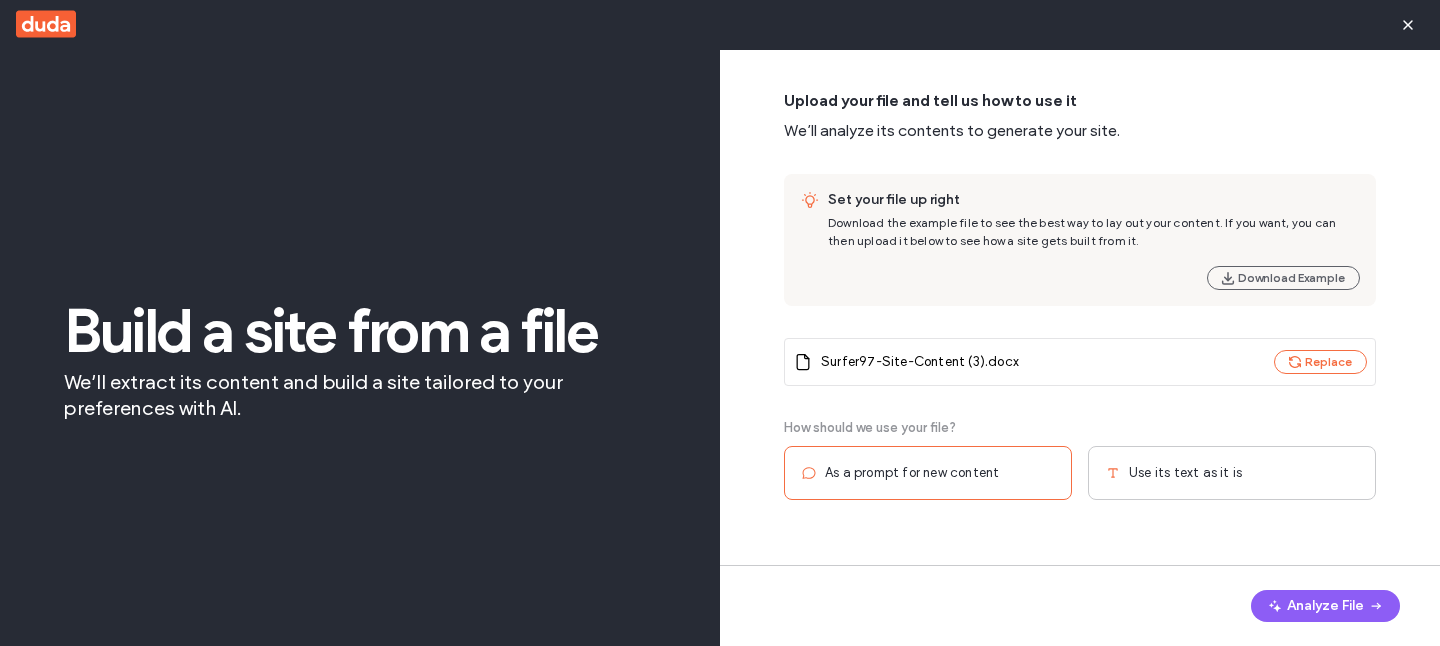 click on "How should we use your file? As a prompt for new content Use its text as it is" at bounding box center [1080, 459] 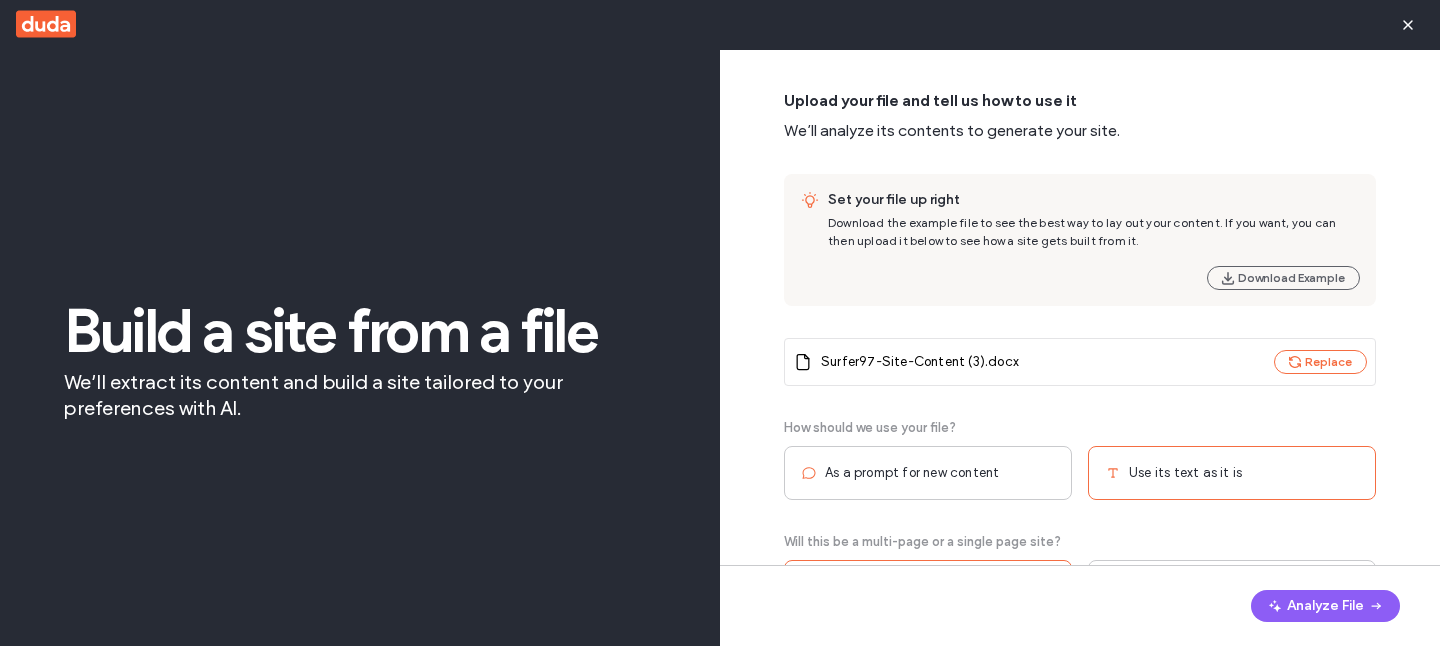 scroll, scrollTop: 63, scrollLeft: 0, axis: vertical 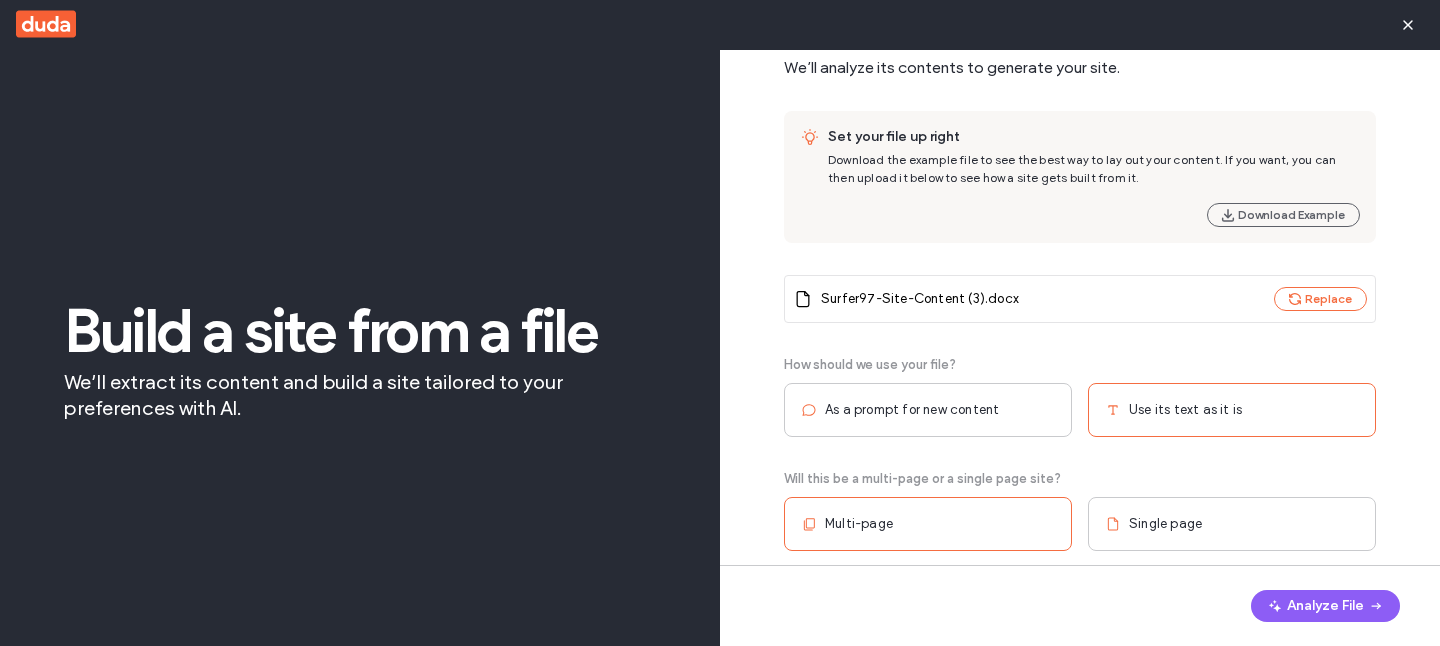 click on "How should we use your file?" at bounding box center [870, 365] 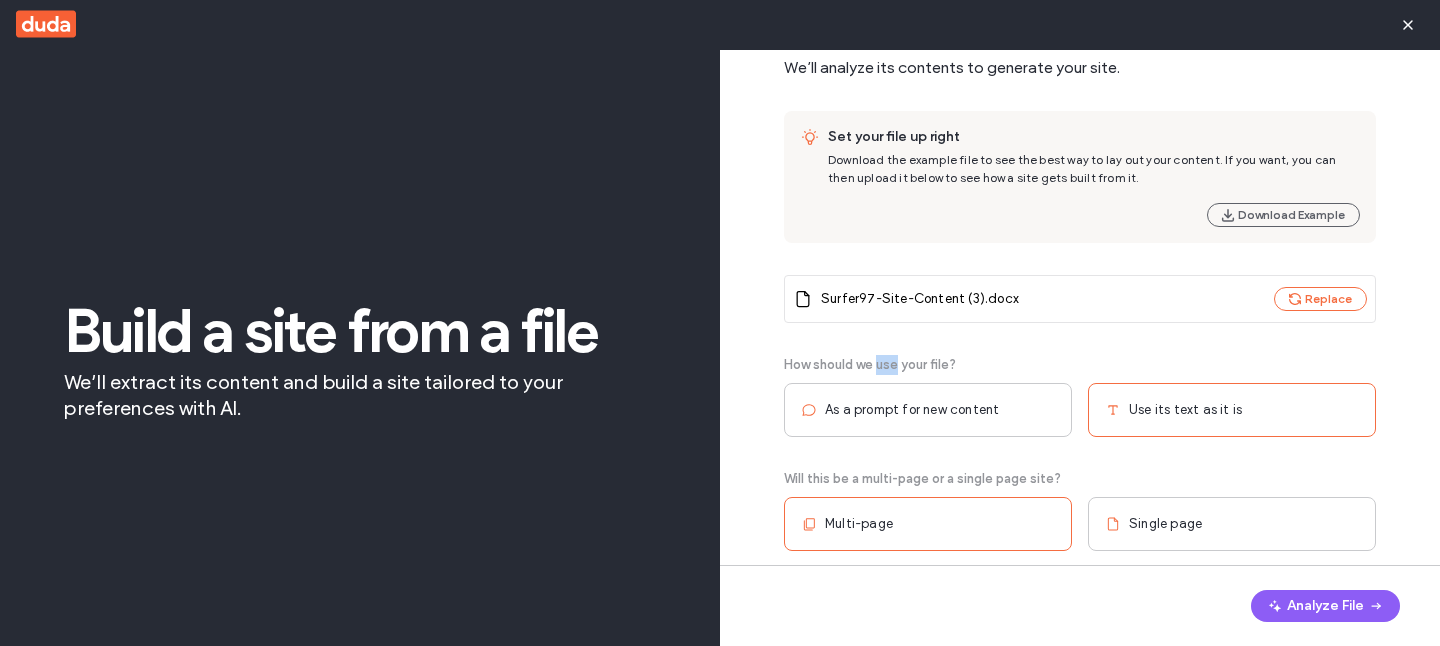 click on "How should we use your file?" at bounding box center [870, 365] 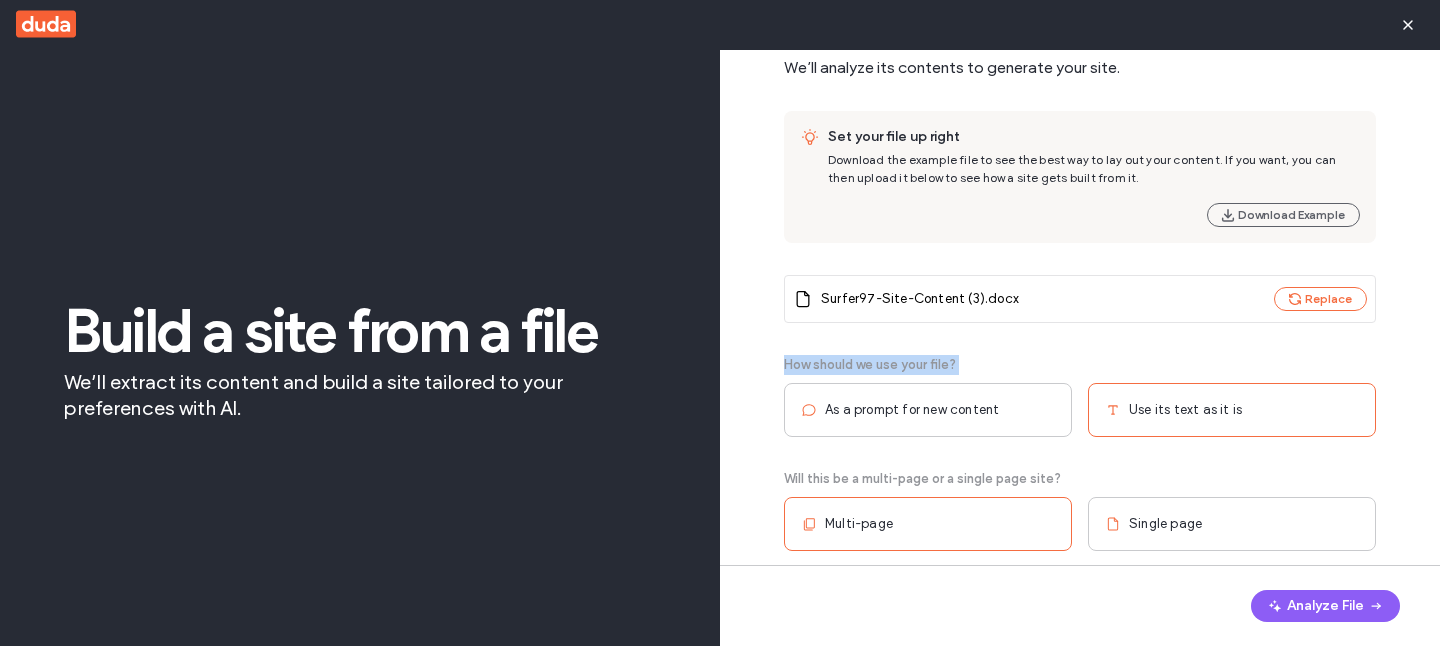 click on "How should we use your file?" at bounding box center (870, 365) 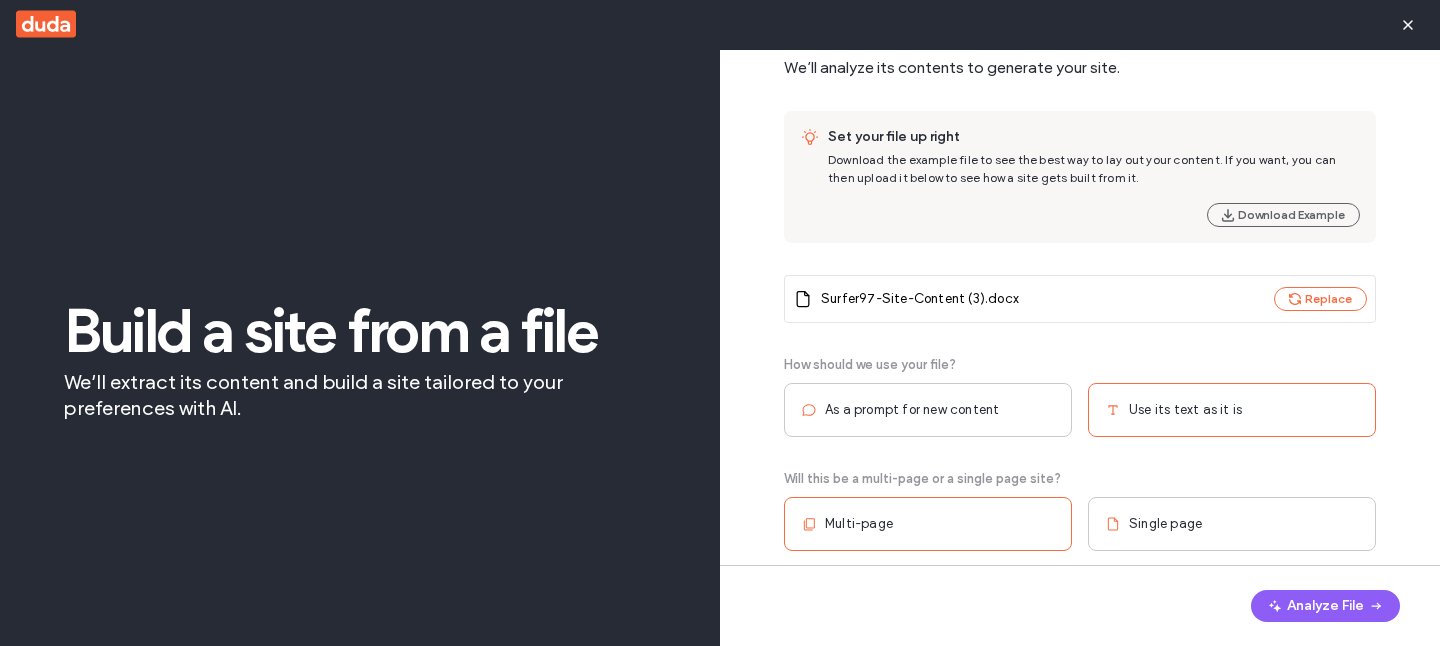 click on "Will this be a multi-page or a single page site?" at bounding box center [922, 479] 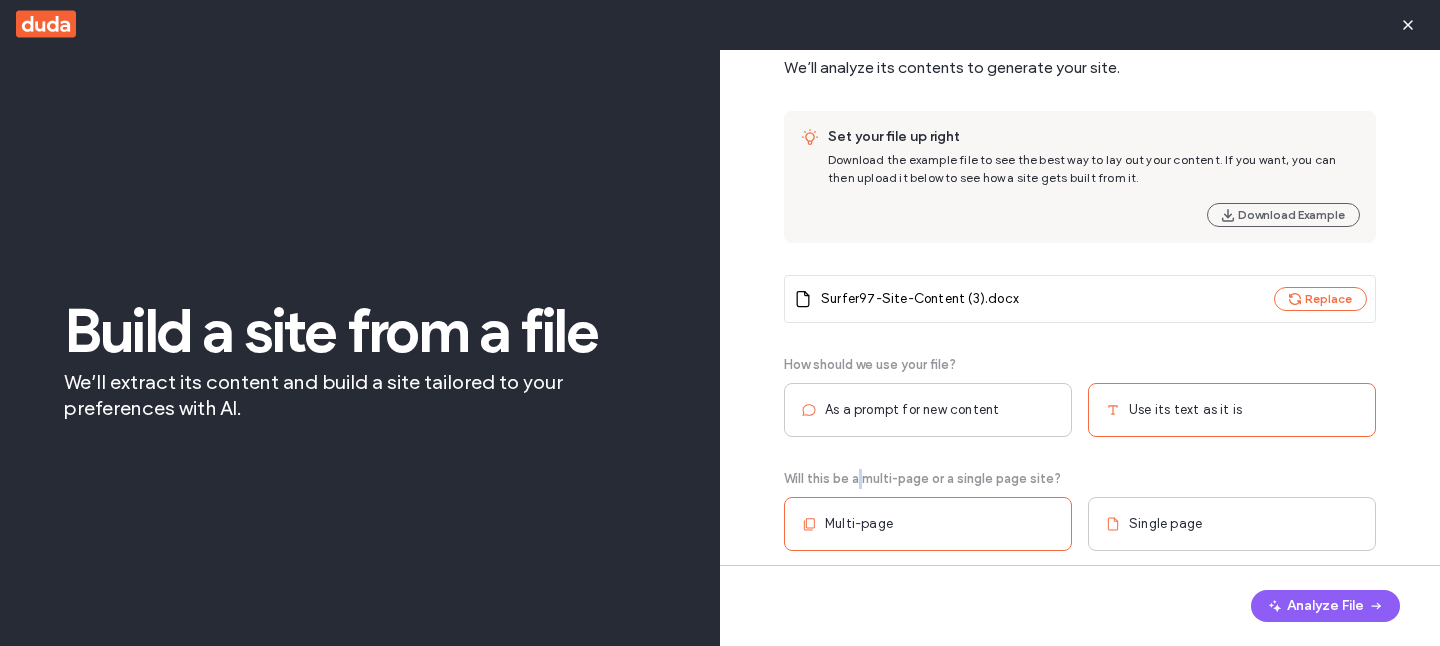 click on "Will this be a multi-page or a single page site?" at bounding box center [922, 479] 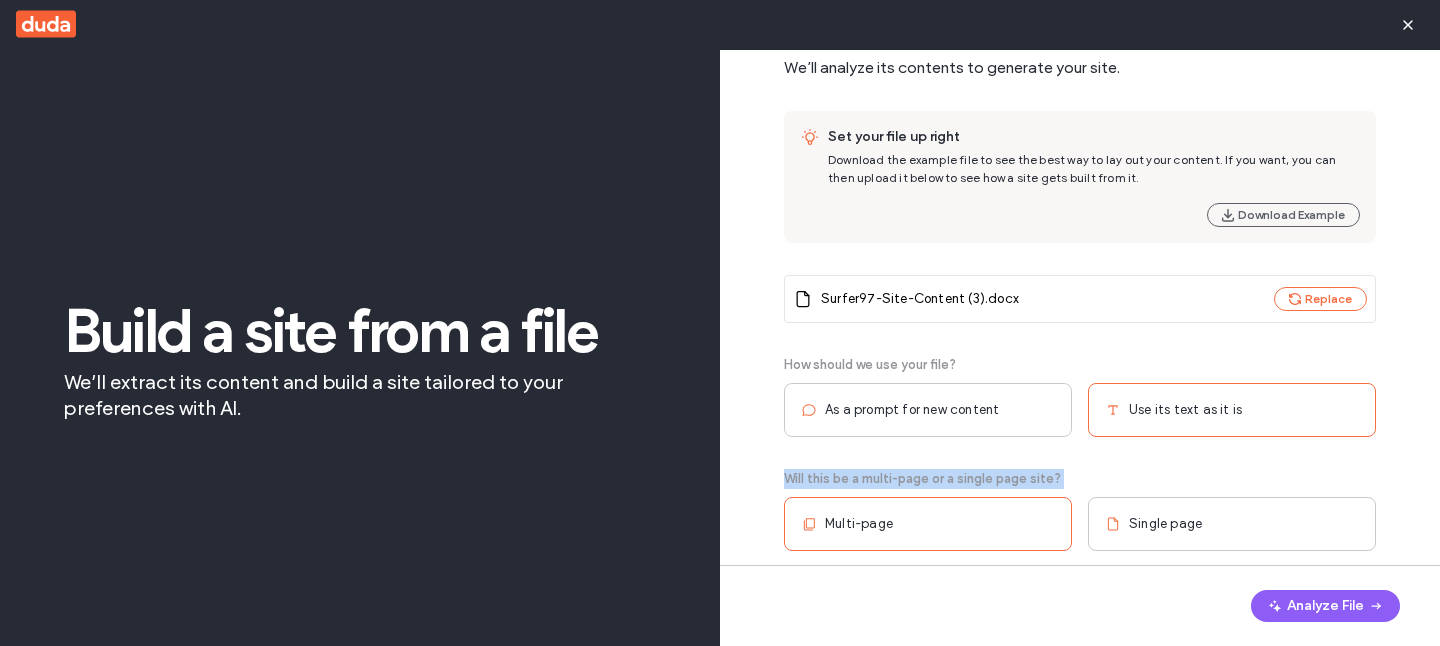 click on "Will this be a multi-page or a single page site?" at bounding box center [922, 479] 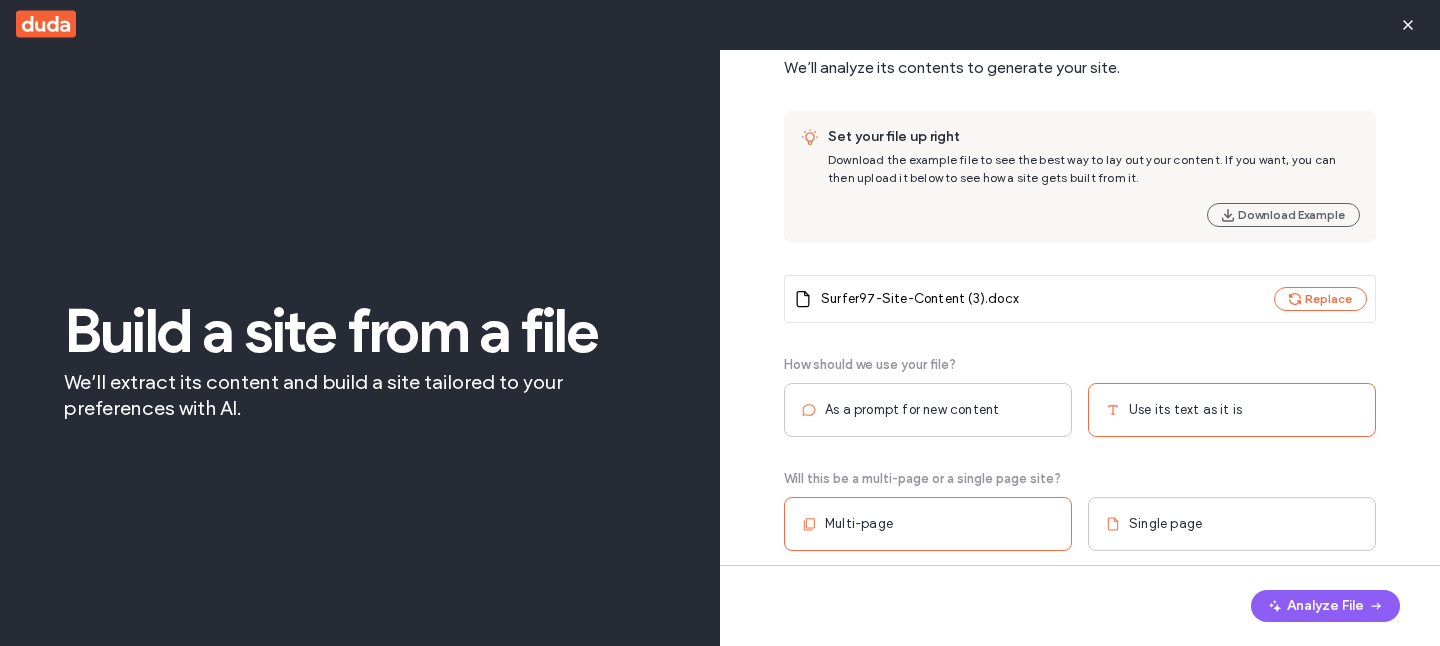 click on "Will this be a multi-page or a single page site?" at bounding box center [922, 479] 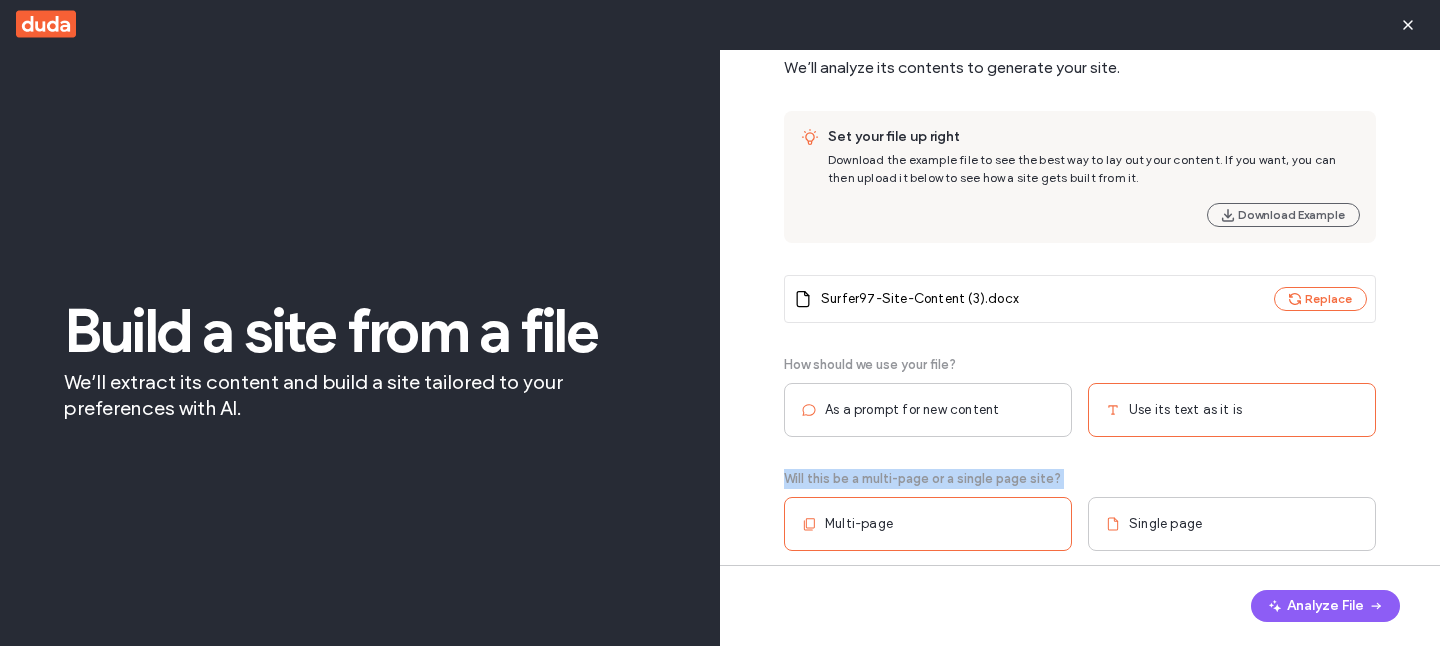 click on "Will this be a multi-page or a single page site?" at bounding box center [922, 479] 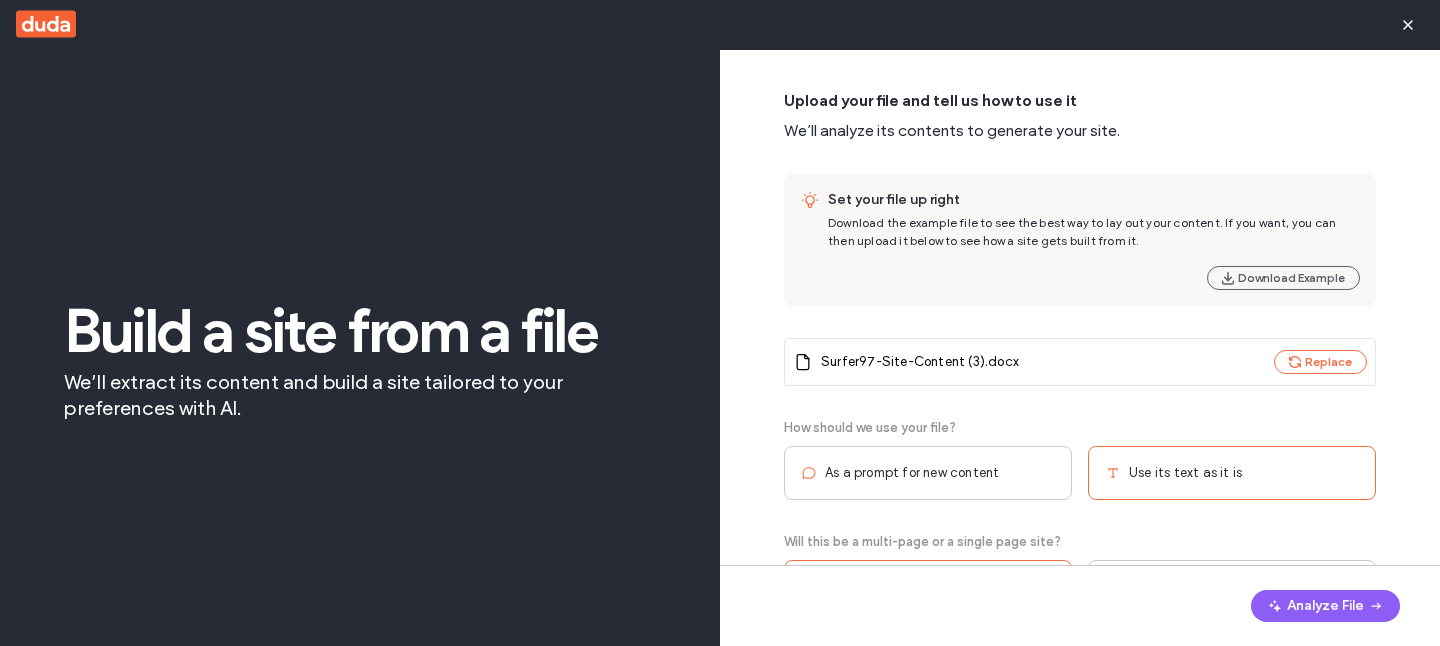 click on "Upload your file and tell us how to use it We’ll analyze its contents to generate your site. Set your file up right Download the example file to see the best way to lay out your content. If you want, you can then upload it below to see how a site gets built from it. Download Example Surfer97-Site-Content (3).docx Replace How should we use your file? As a prompt for new content Use its text as it is Will this be a multi-page or a single page site? Multi-page Single page" at bounding box center [1080, 352] 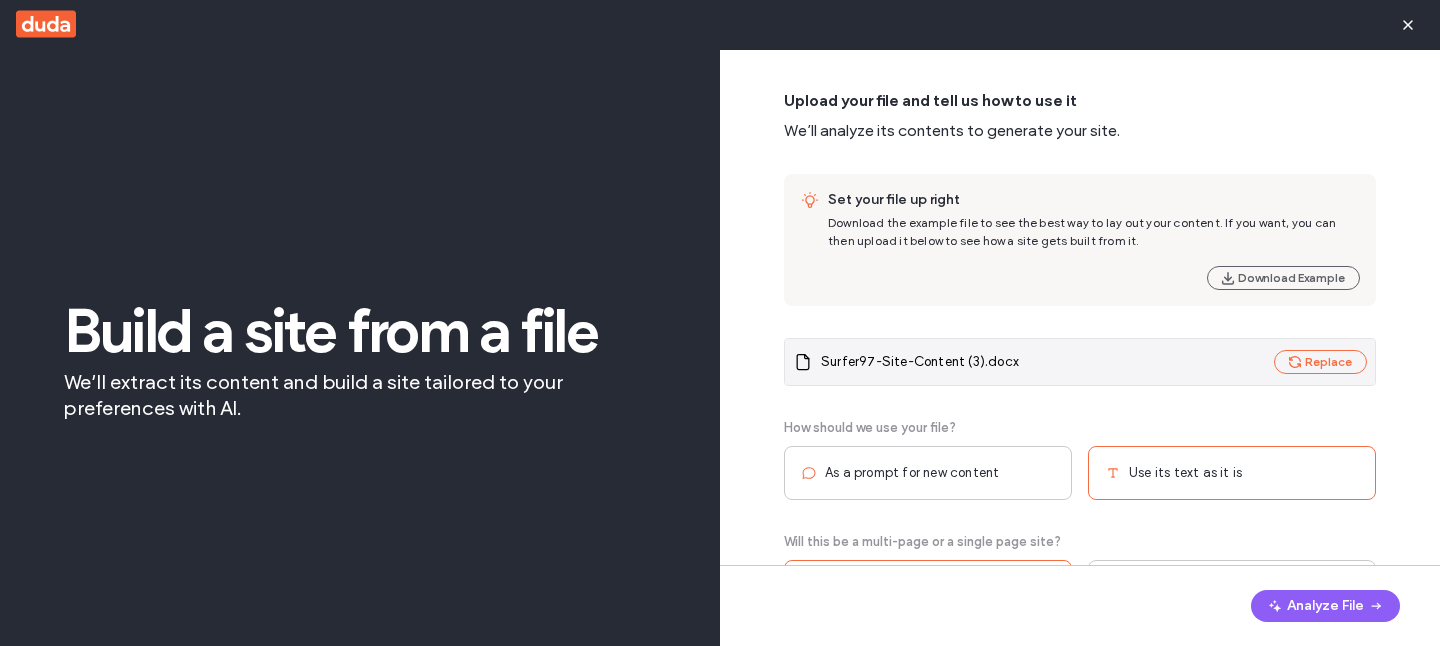 scroll, scrollTop: 63, scrollLeft: 0, axis: vertical 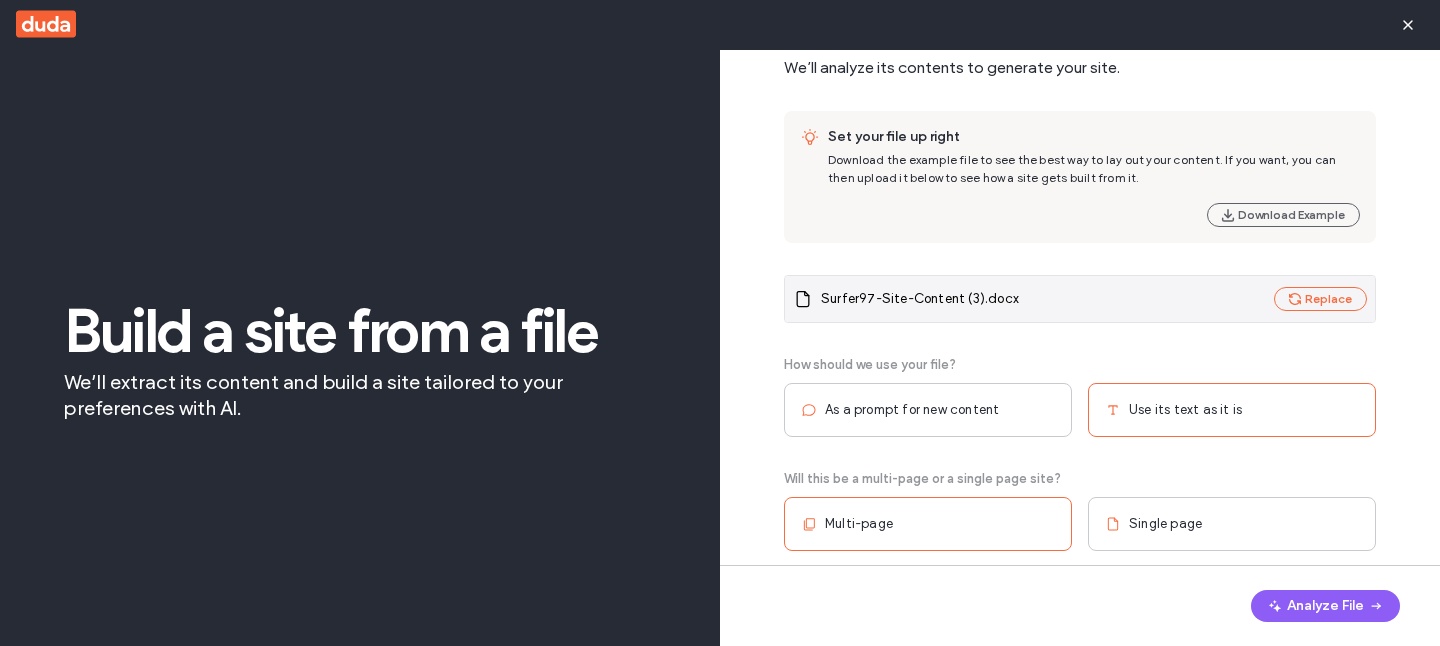 click on "Surfer97-Site-Content (3).docx Replace" at bounding box center (1080, 299) 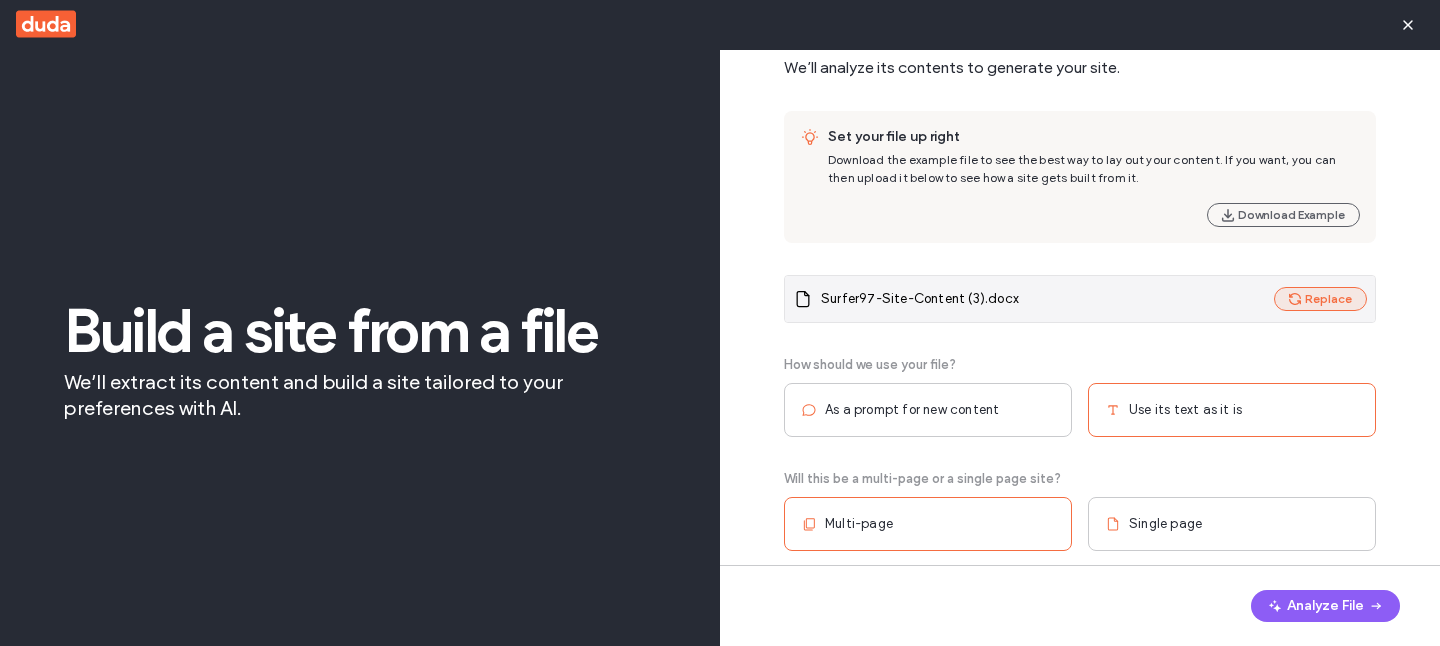 click 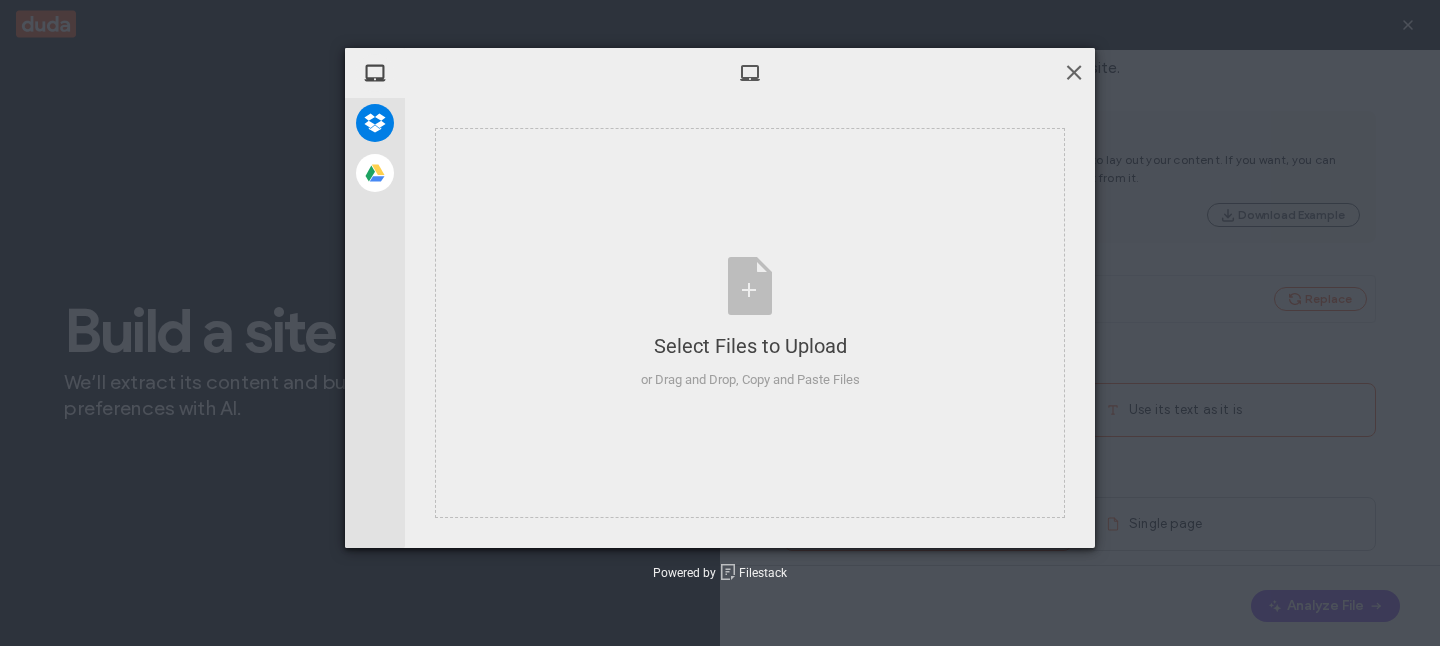 click at bounding box center [1074, 72] 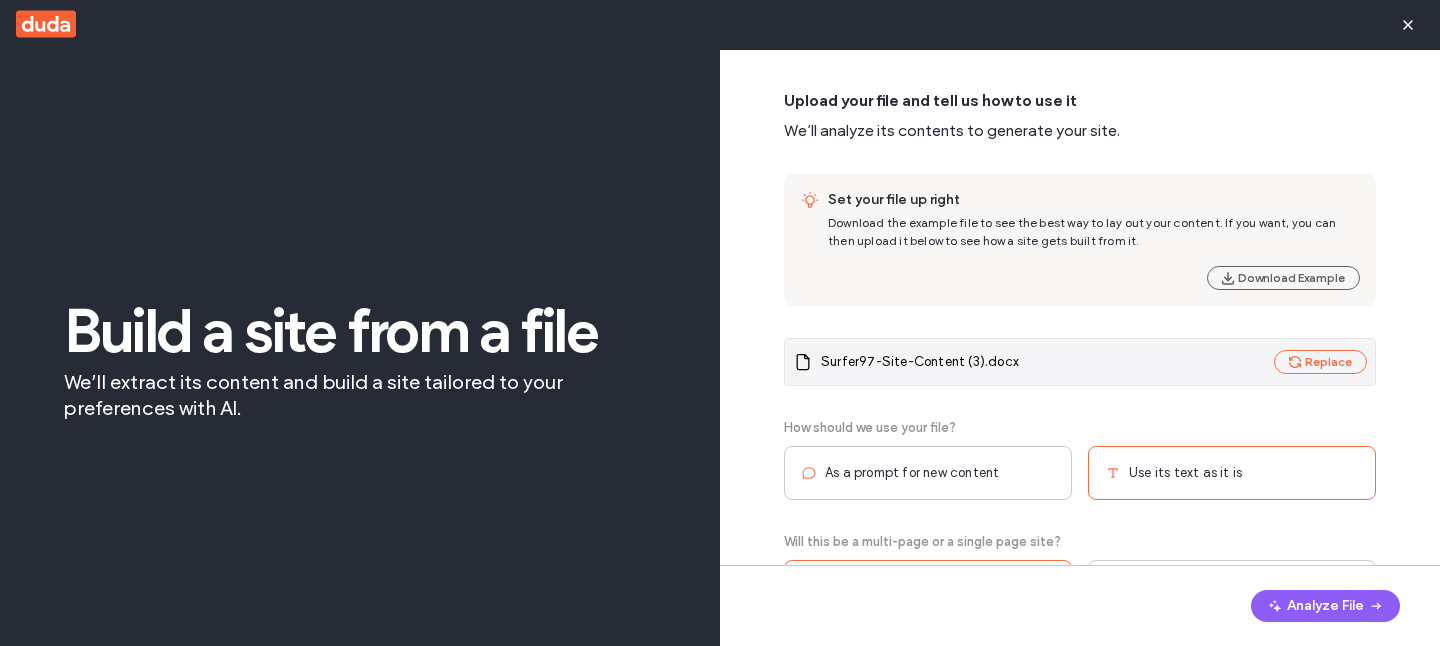 scroll, scrollTop: 63, scrollLeft: 0, axis: vertical 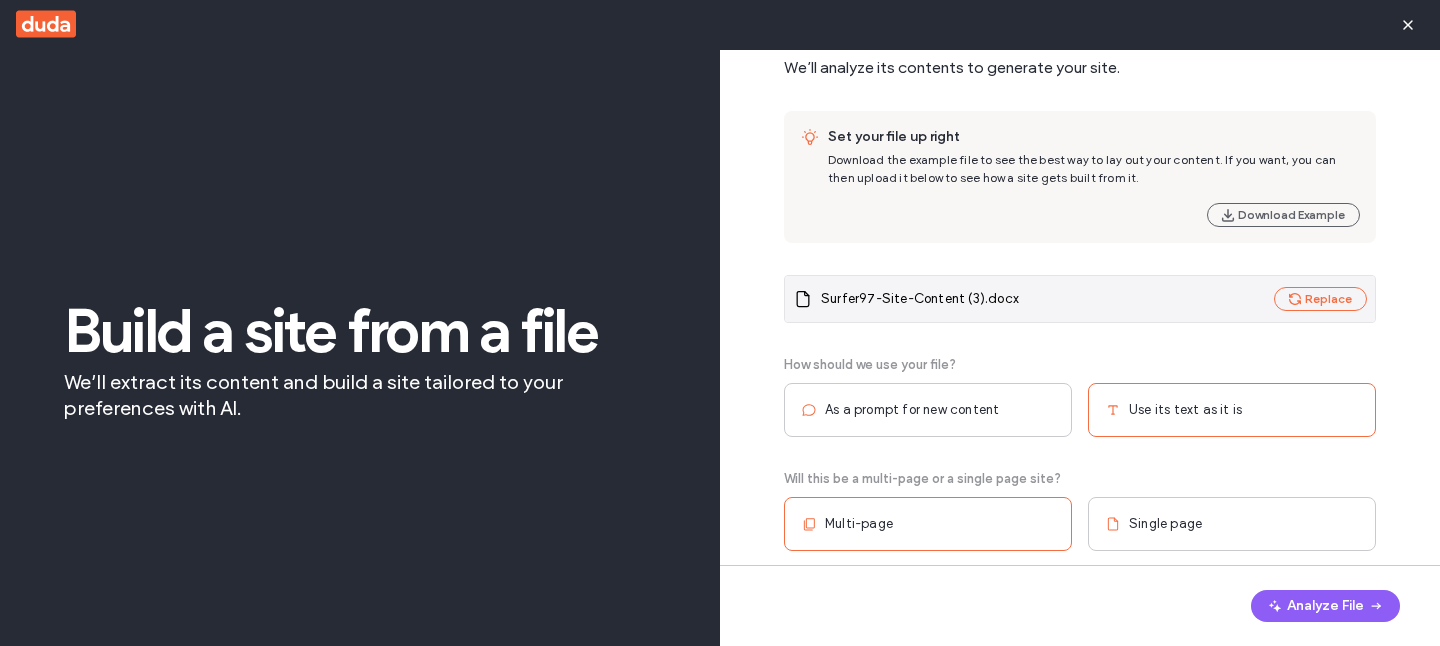 click on "[WORD]-[WORD]-[WORD] ([NUMBER]).docx" at bounding box center [920, 299] 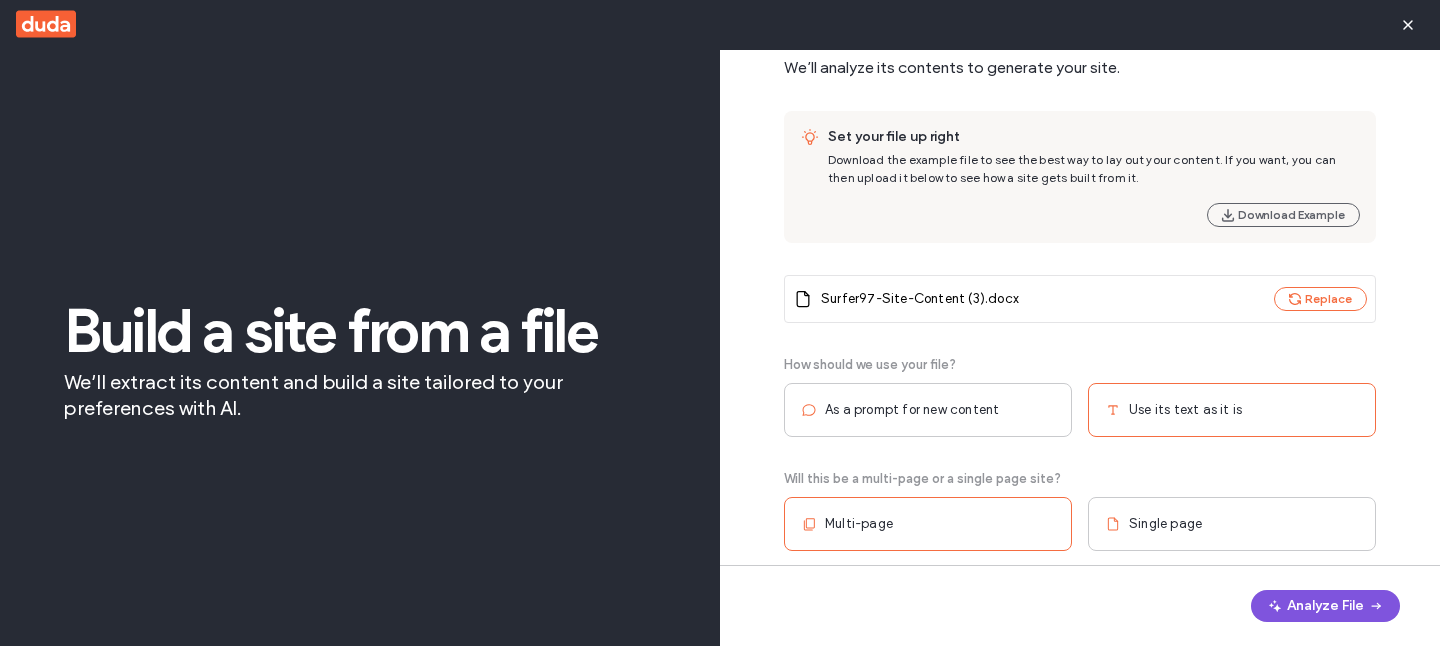click on "Analyze File" at bounding box center [1325, 606] 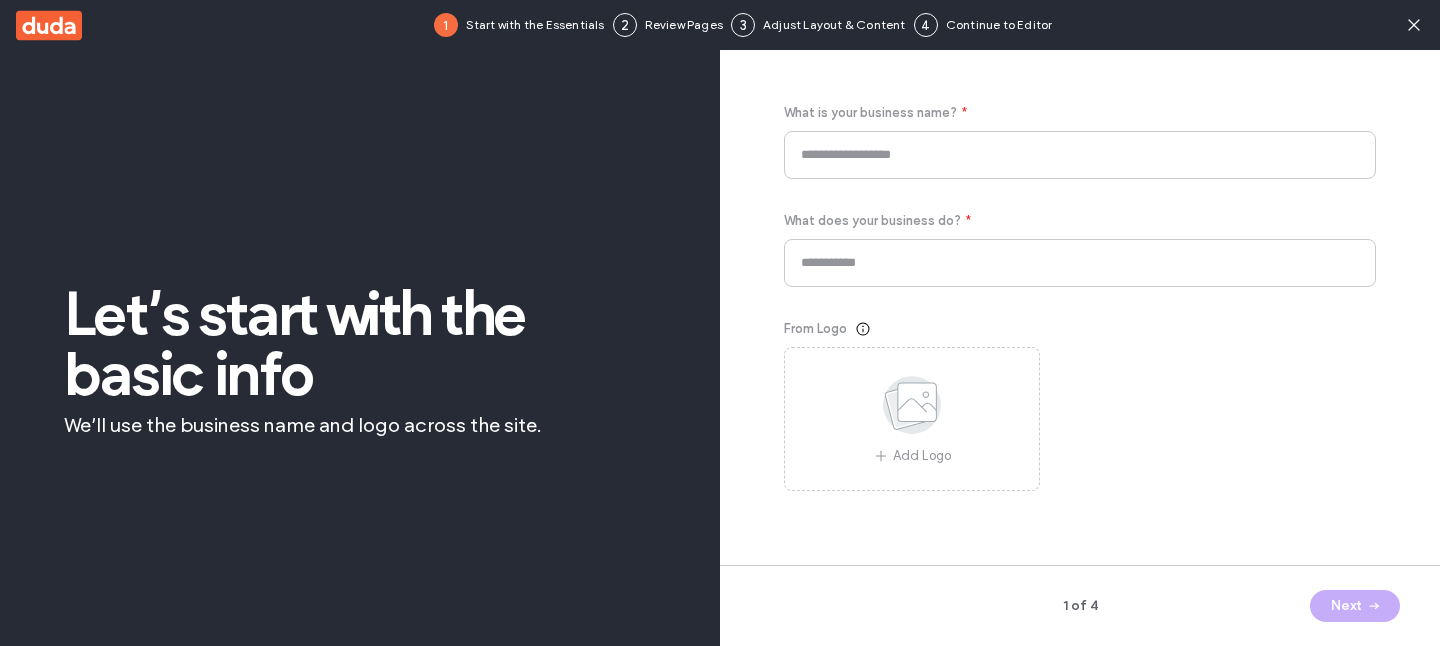 type on "********" 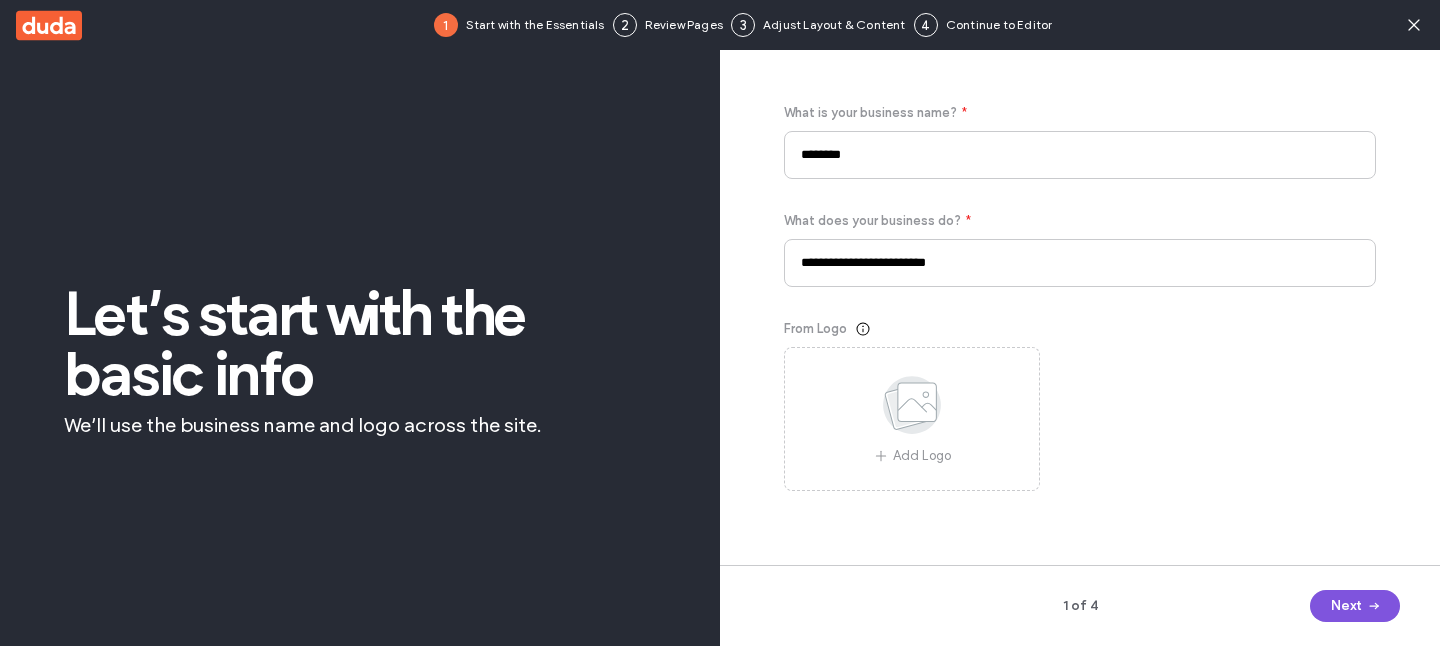 click on "Next" at bounding box center (1355, 606) 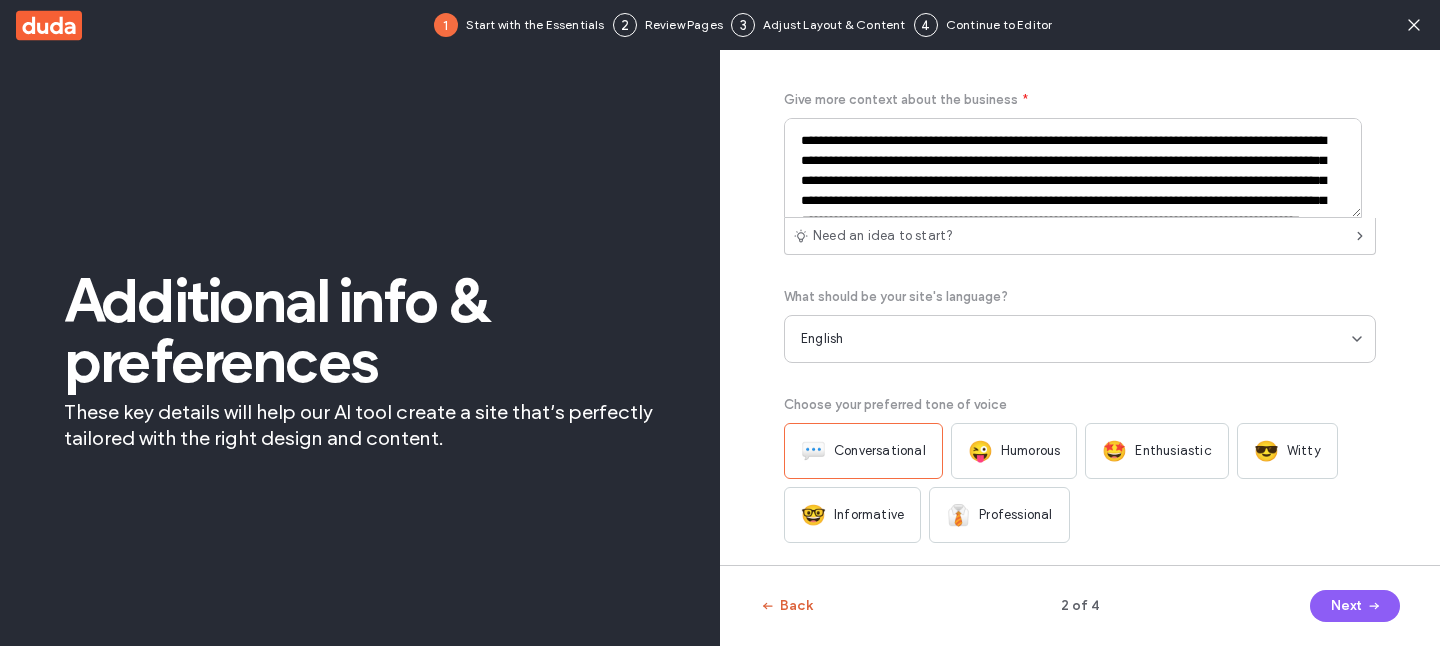 click on "Back" at bounding box center [786, 606] 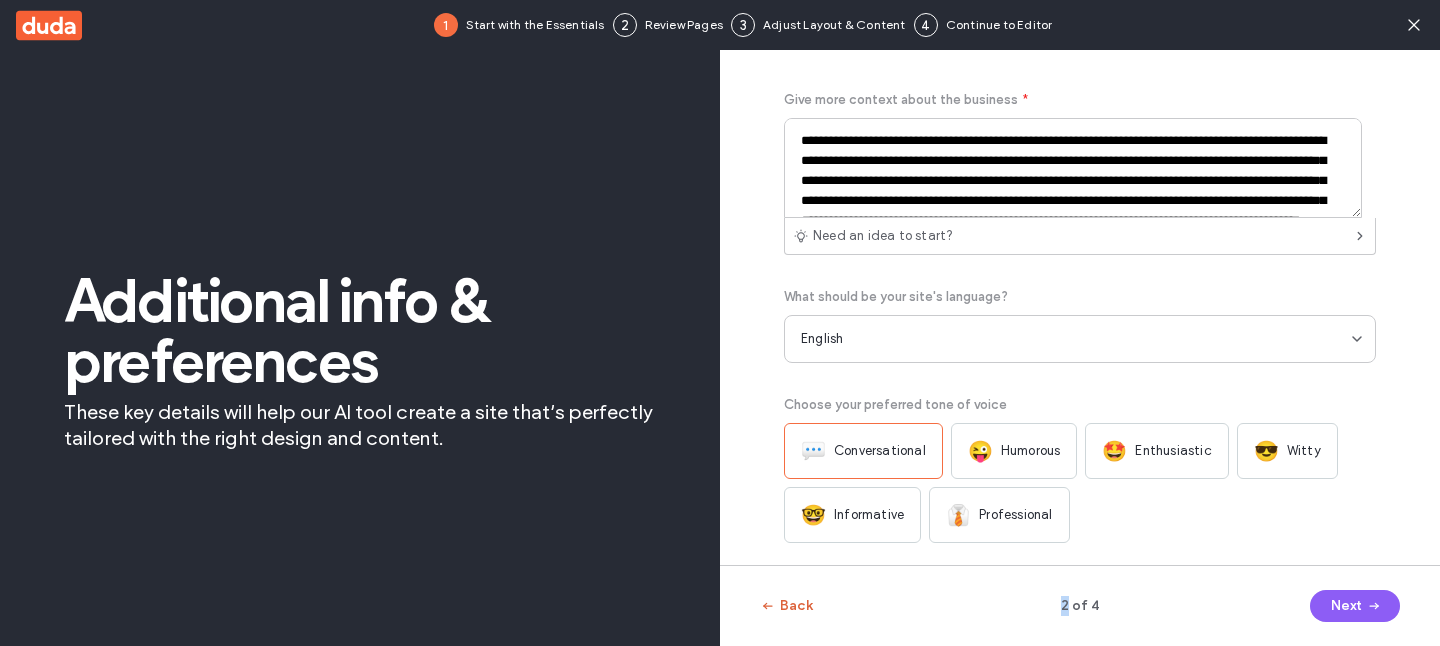 click on "Back 2   of   4 Next" at bounding box center [1080, 605] 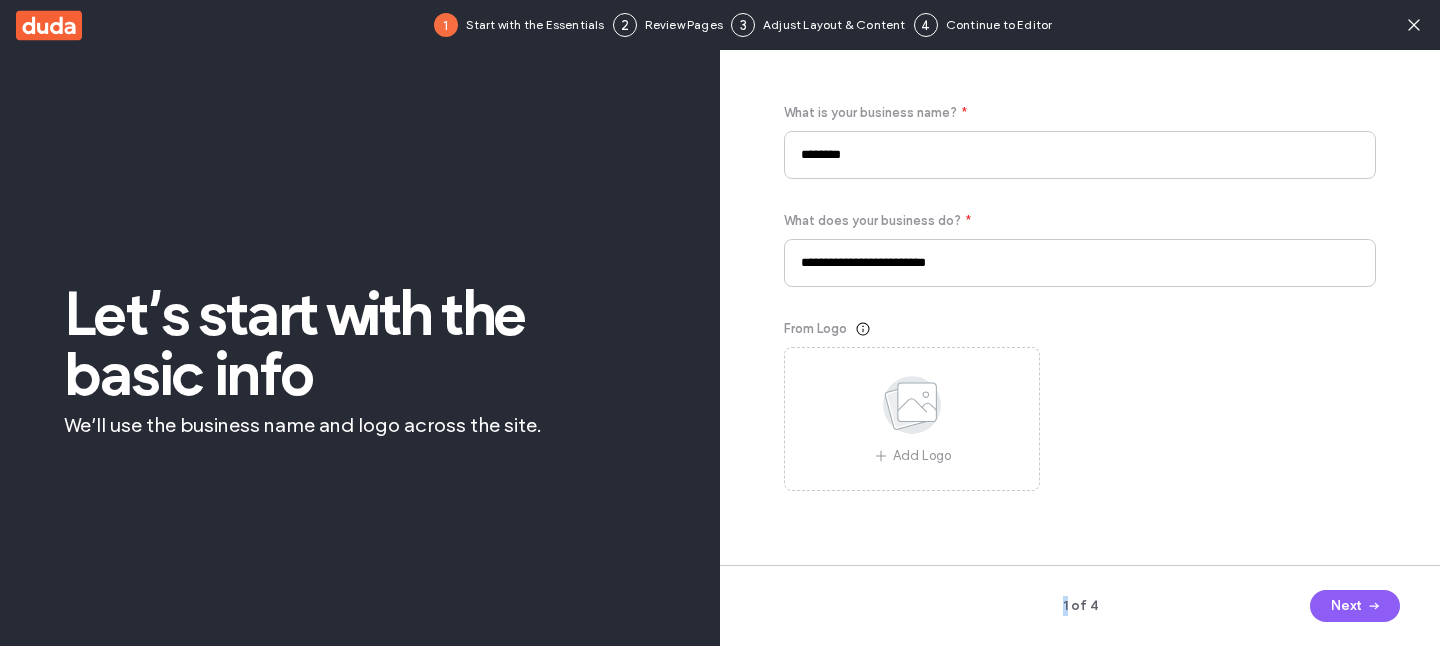 click on "1   of   4 Next" at bounding box center (1080, 605) 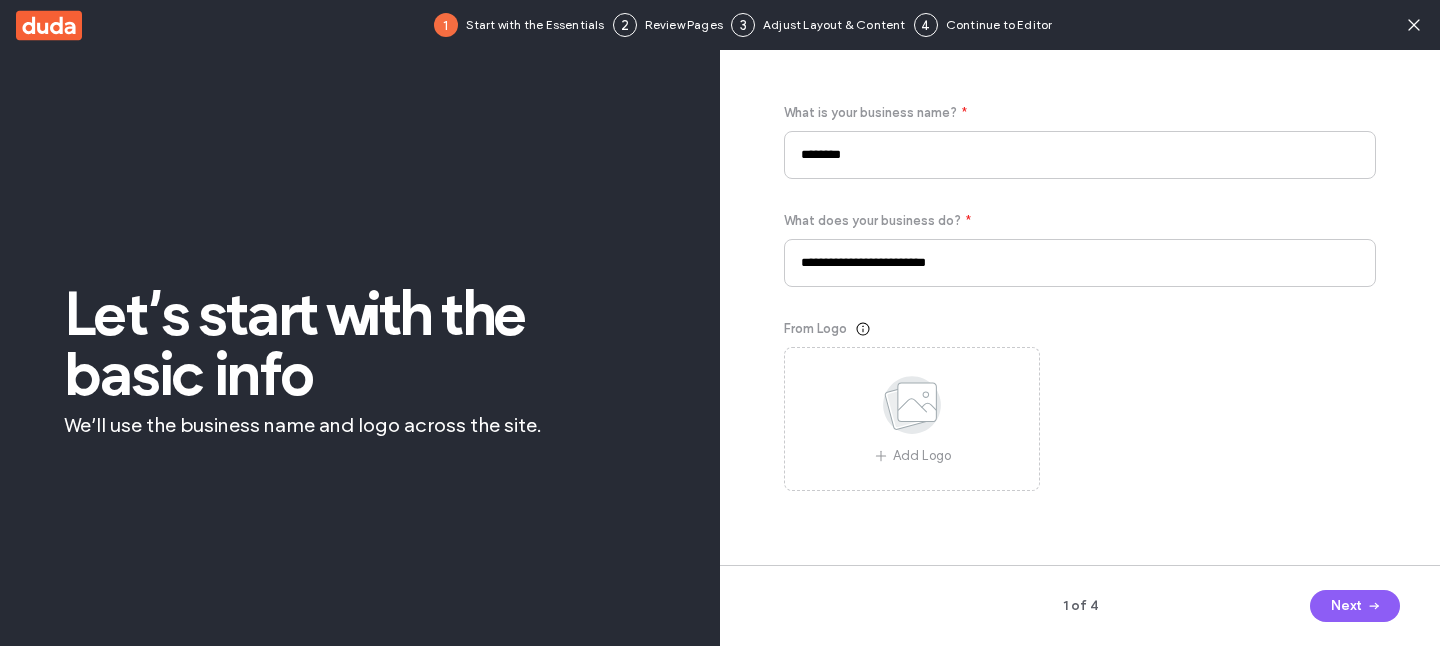 click on "Let’s start with the basic info" at bounding box center [360, 344] 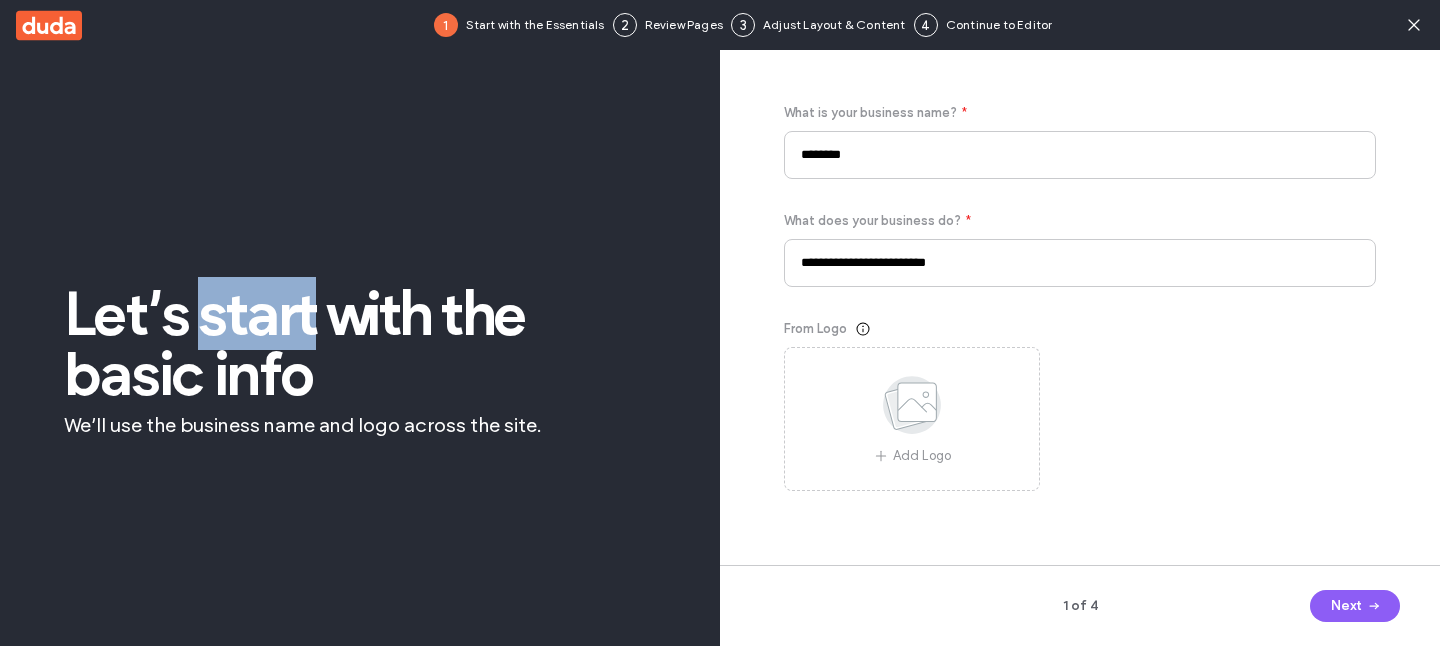 click on "Let’s start with the basic info" at bounding box center (360, 344) 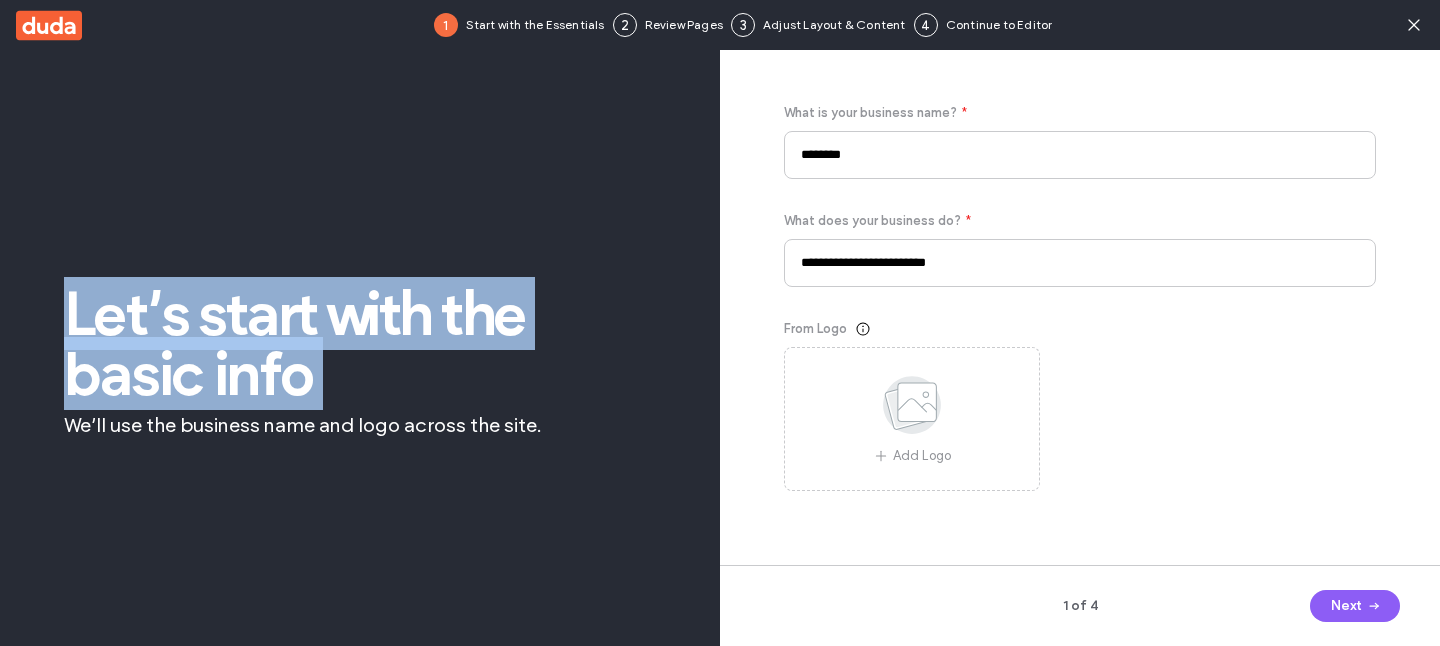 click on "Let’s start with the basic info We’ll use the business name and logo across the site." at bounding box center [360, 361] 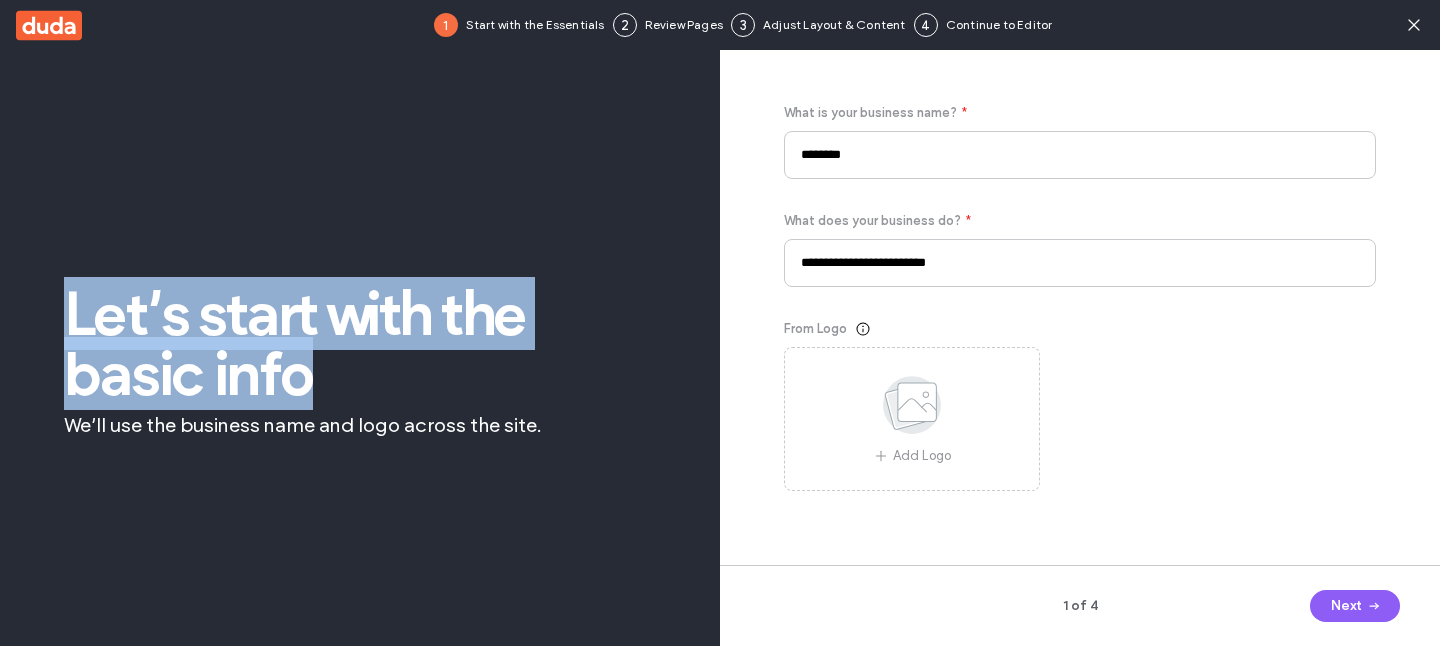 drag, startPoint x: 329, startPoint y: 383, endPoint x: 69, endPoint y: 300, distance: 272.92673 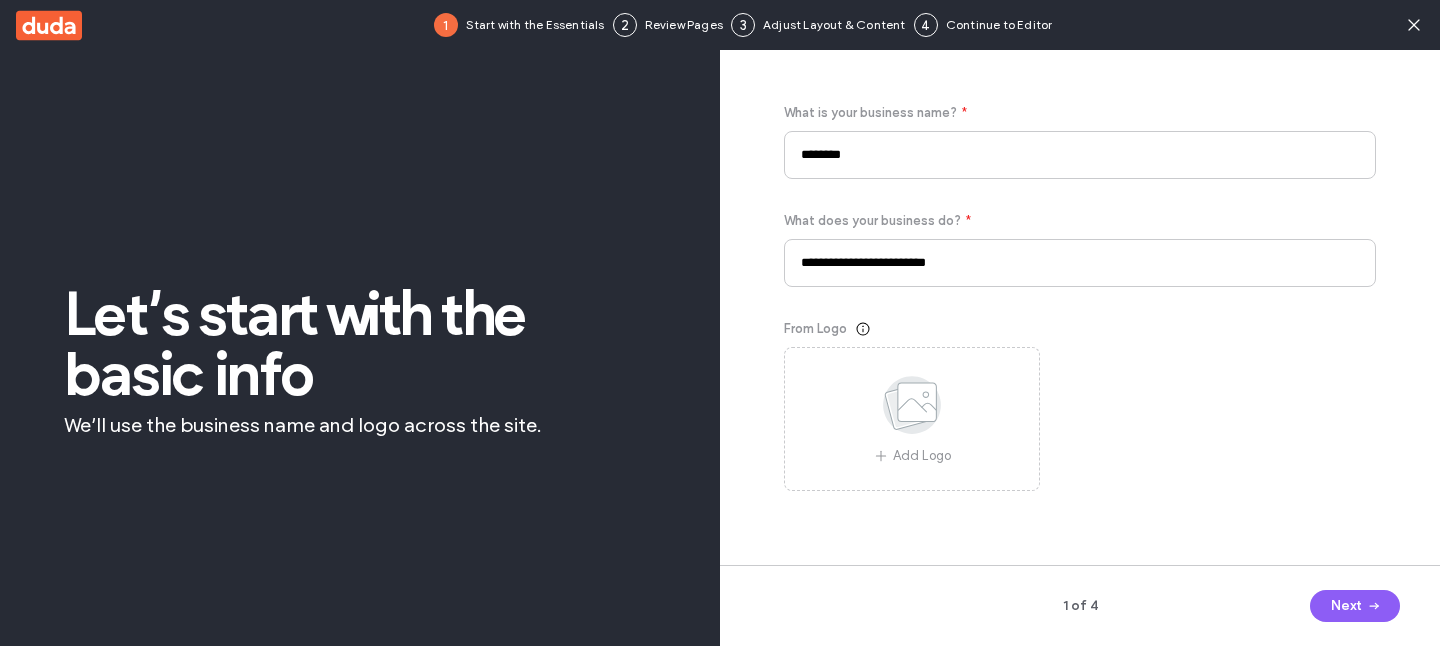 click on "Let’s start with the basic info" at bounding box center (360, 344) 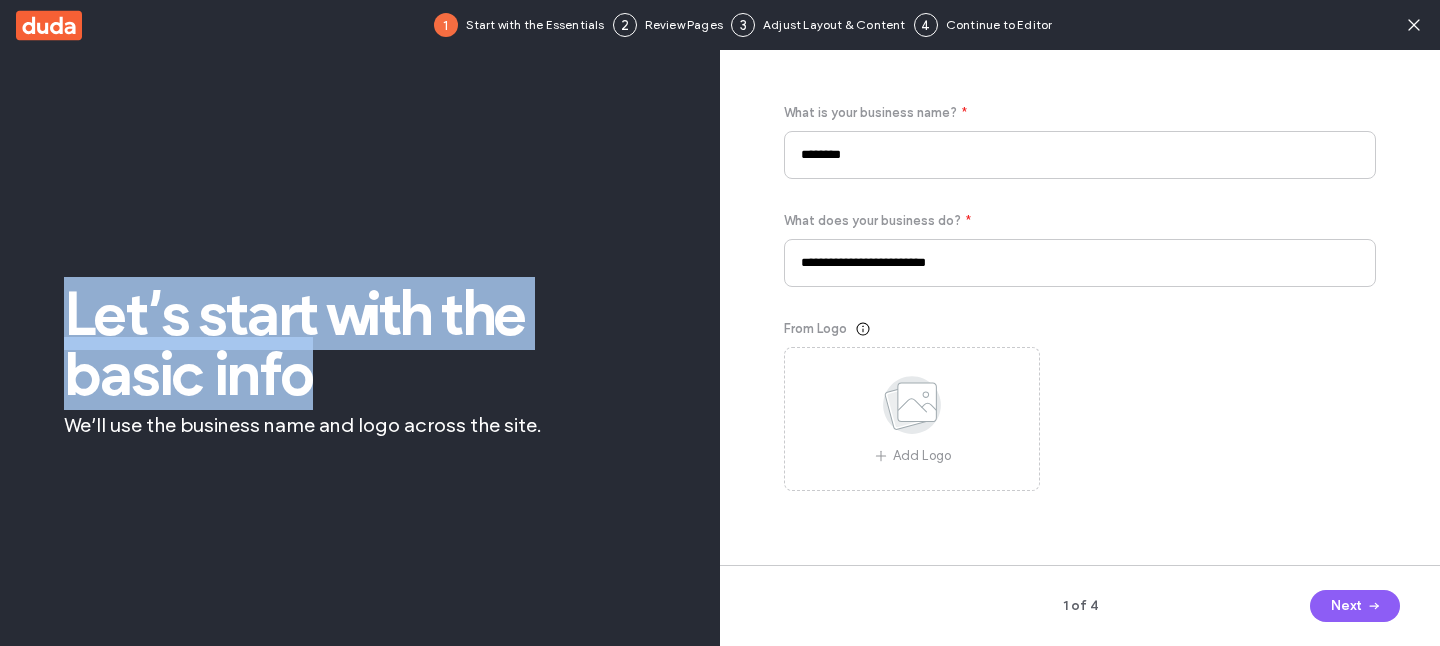 drag, startPoint x: 355, startPoint y: 364, endPoint x: 58, endPoint y: 308, distance: 302.23337 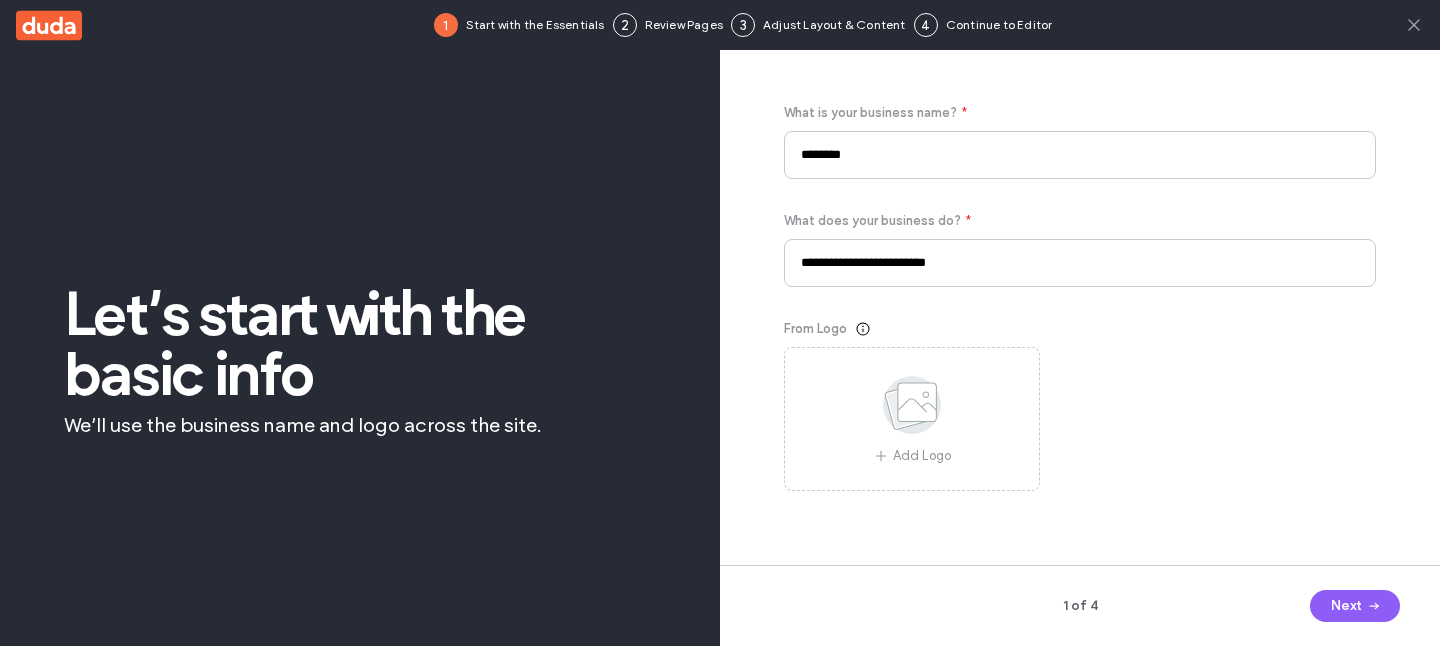 click 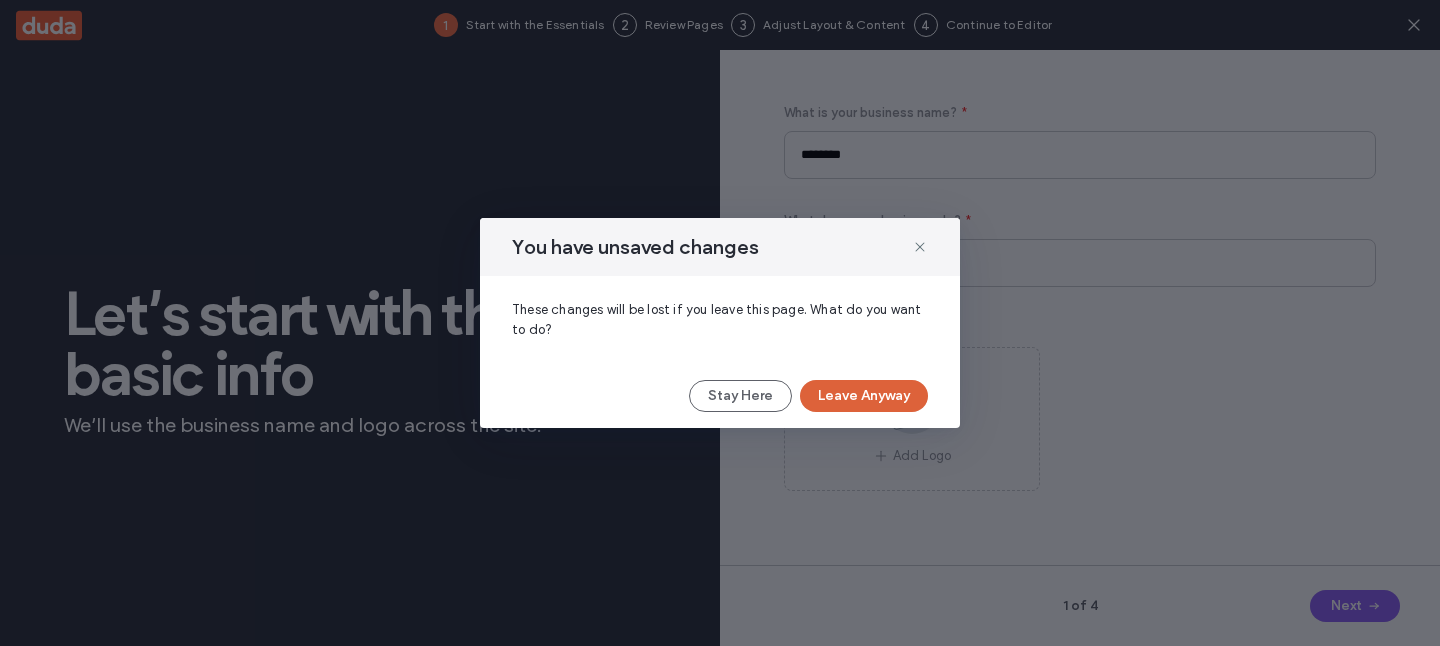 click on "Leave Anyway" at bounding box center [864, 396] 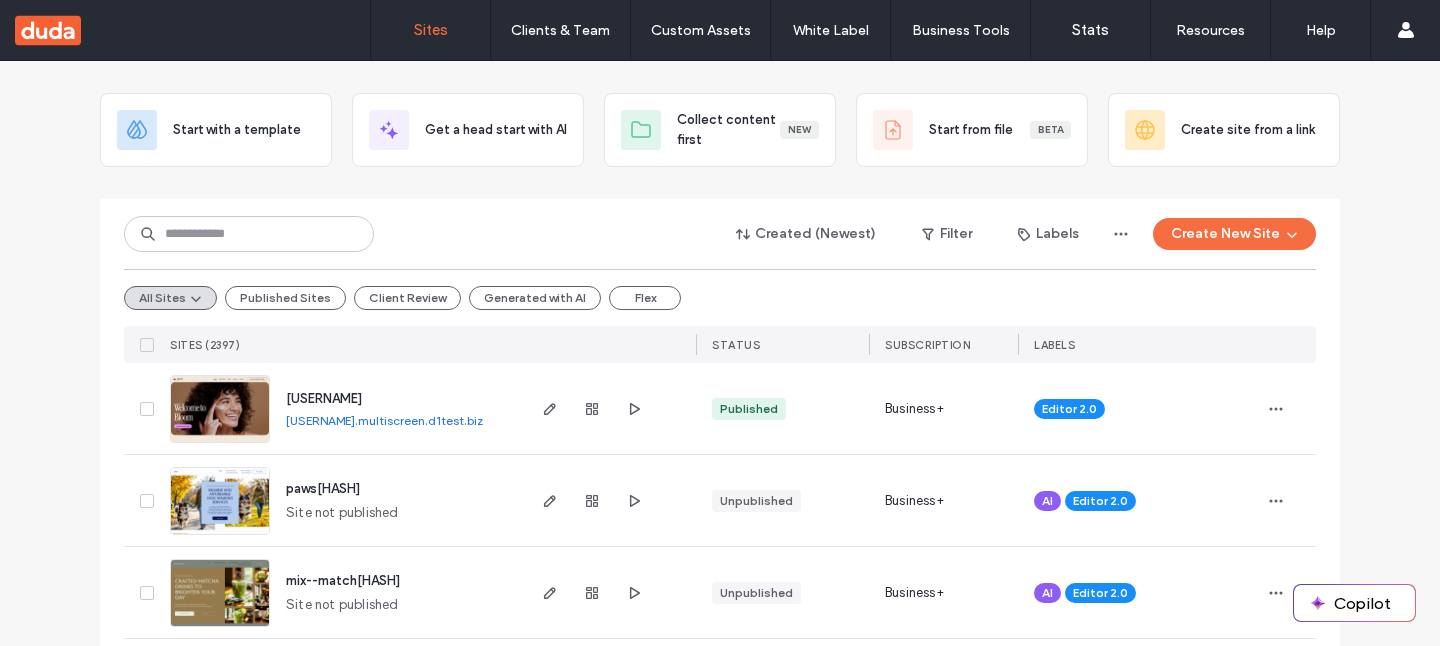 scroll, scrollTop: 93, scrollLeft: 0, axis: vertical 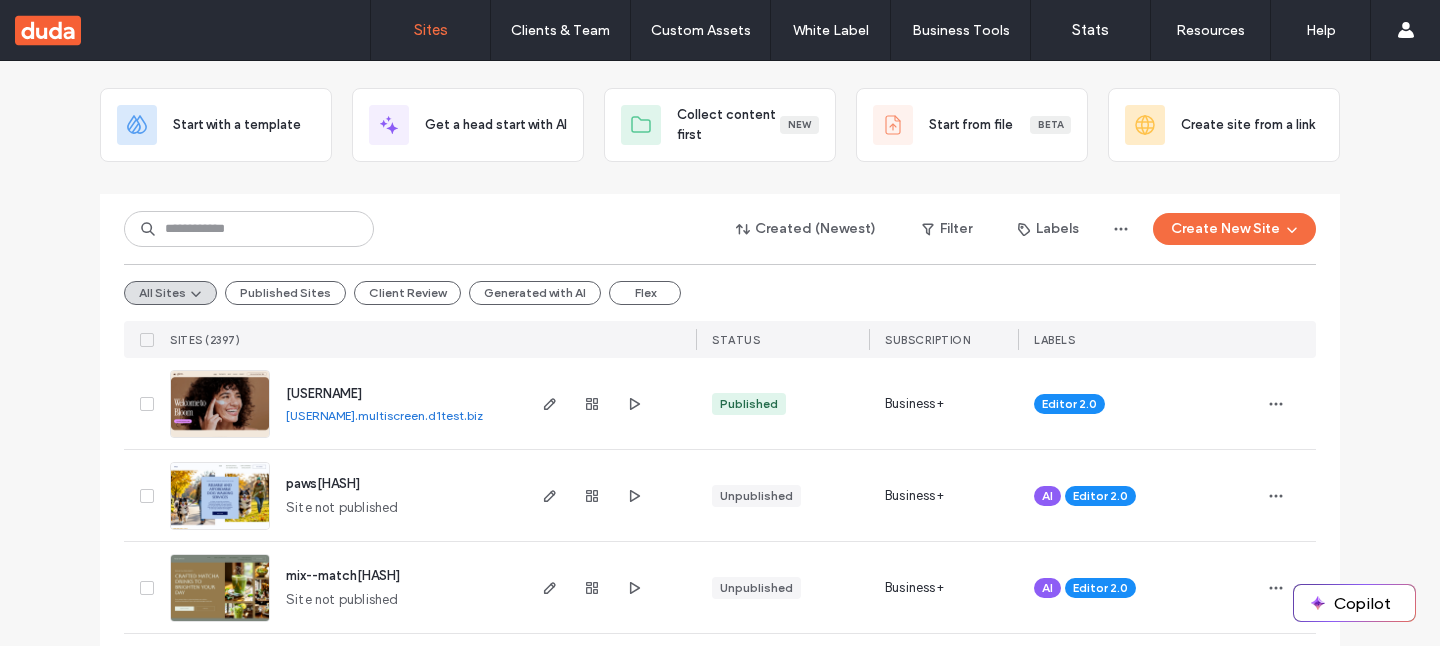 click at bounding box center (220, 439) 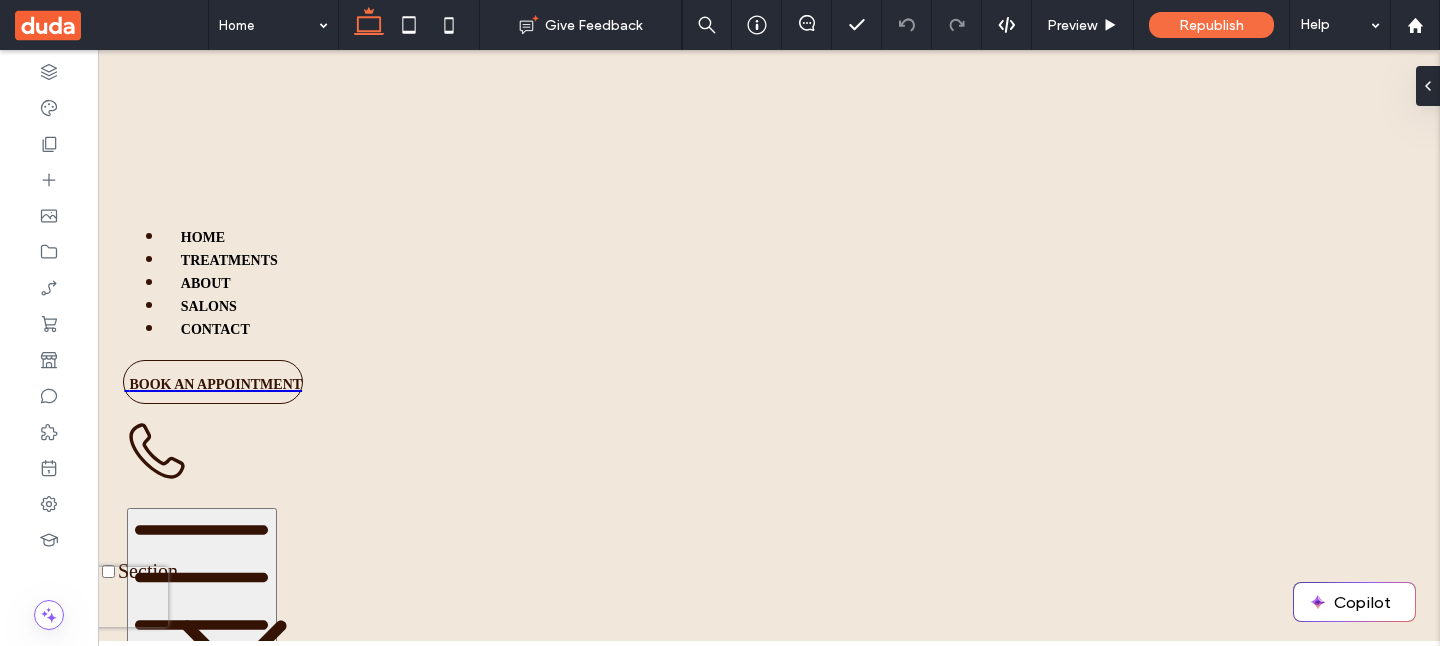 scroll, scrollTop: 0, scrollLeft: 0, axis: both 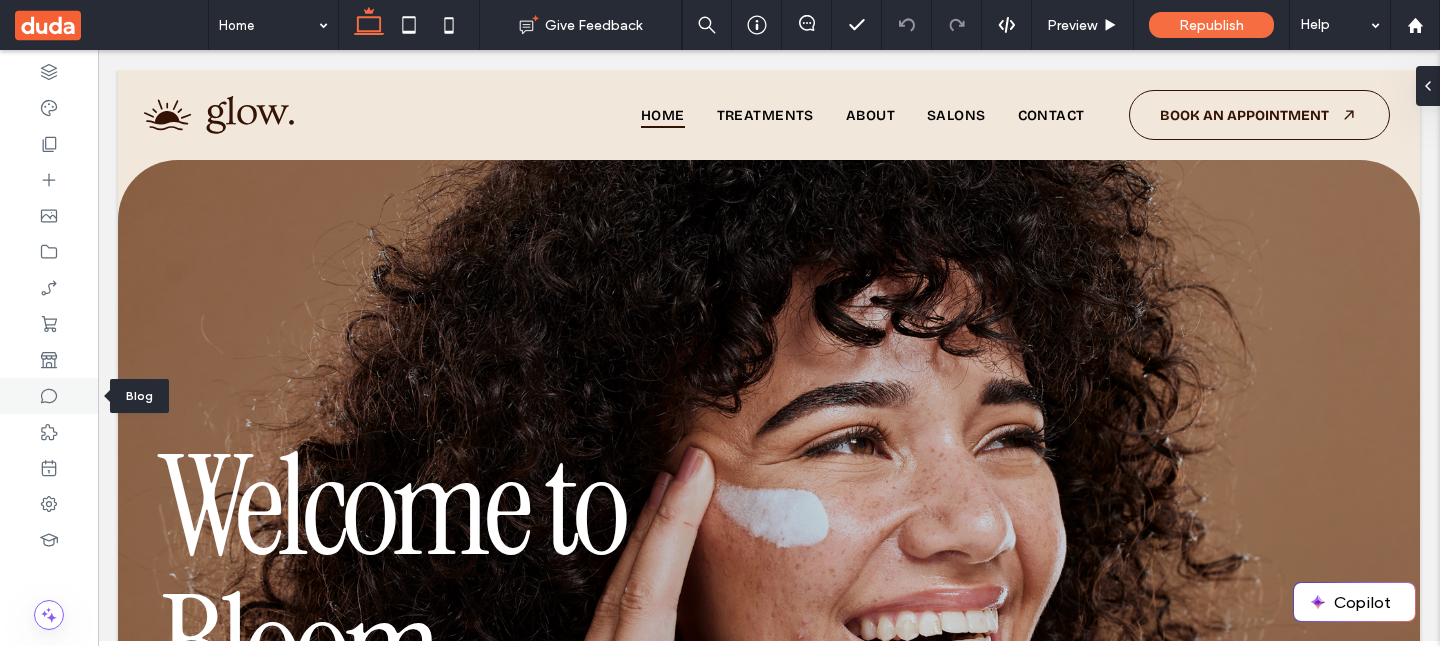 click 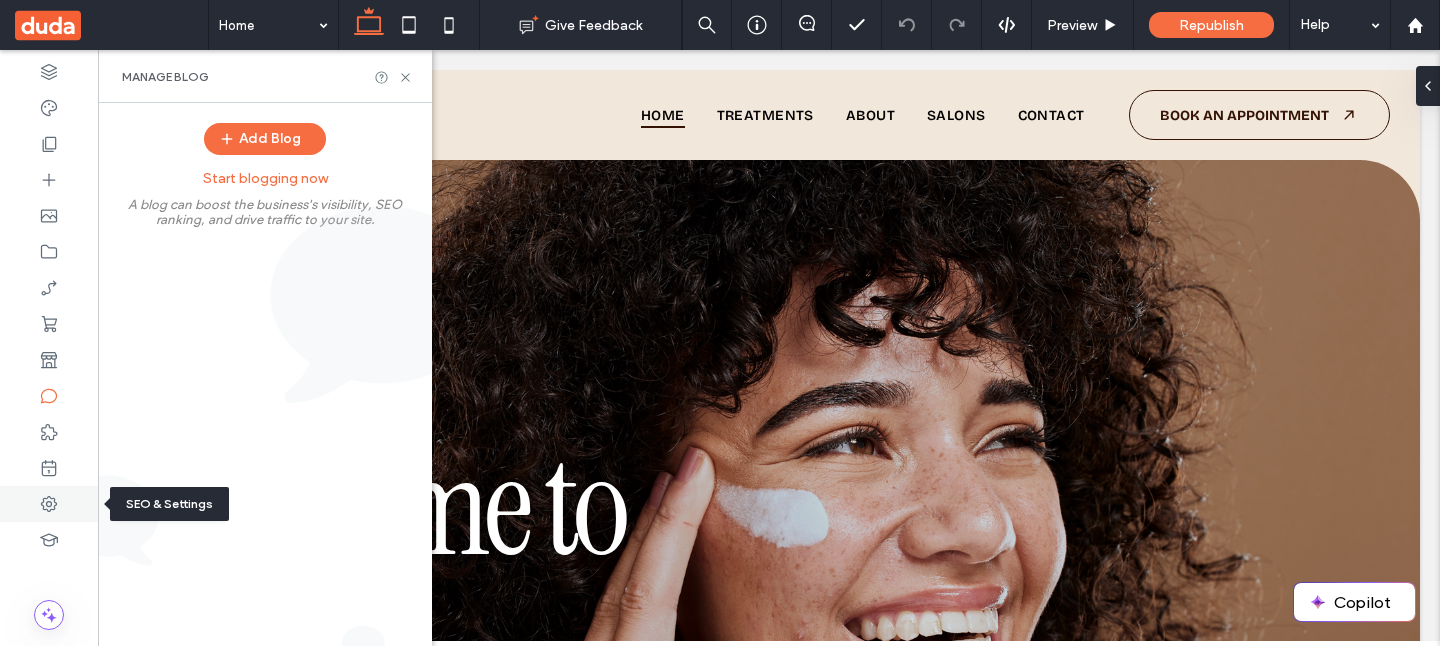 click 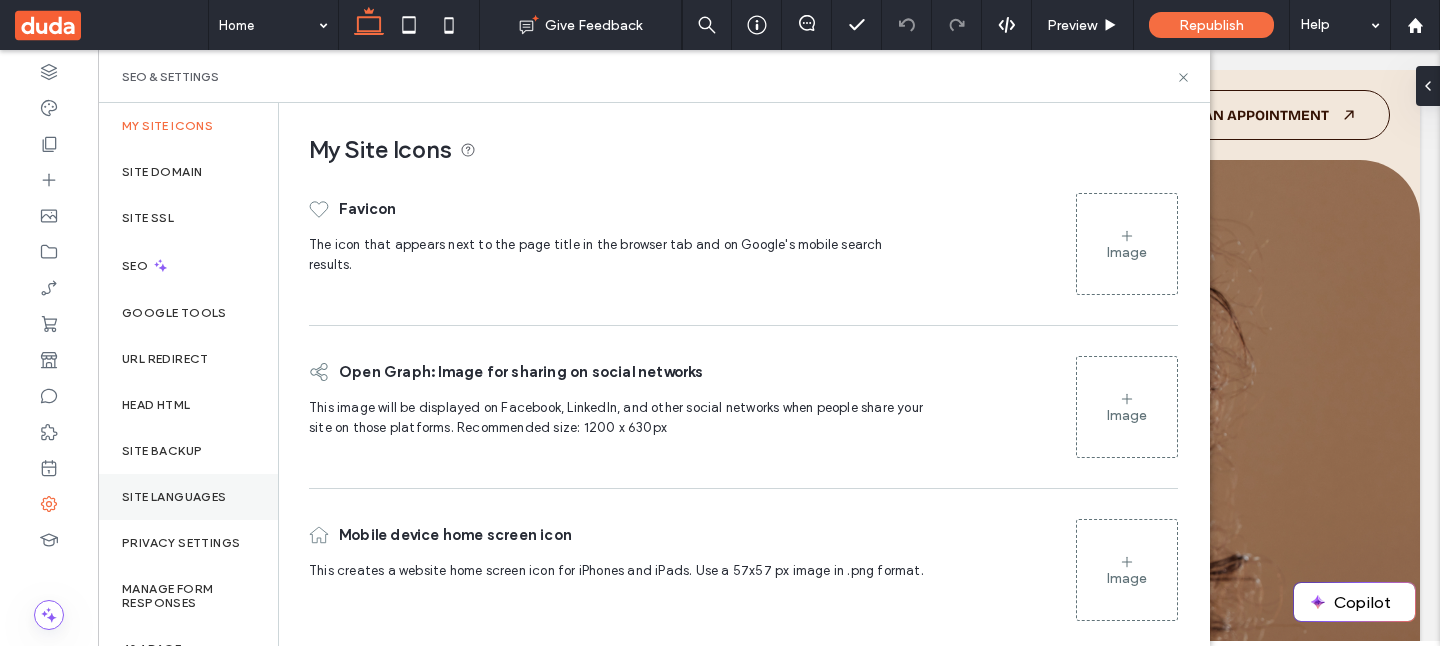 click on "Site Languages" at bounding box center (188, 497) 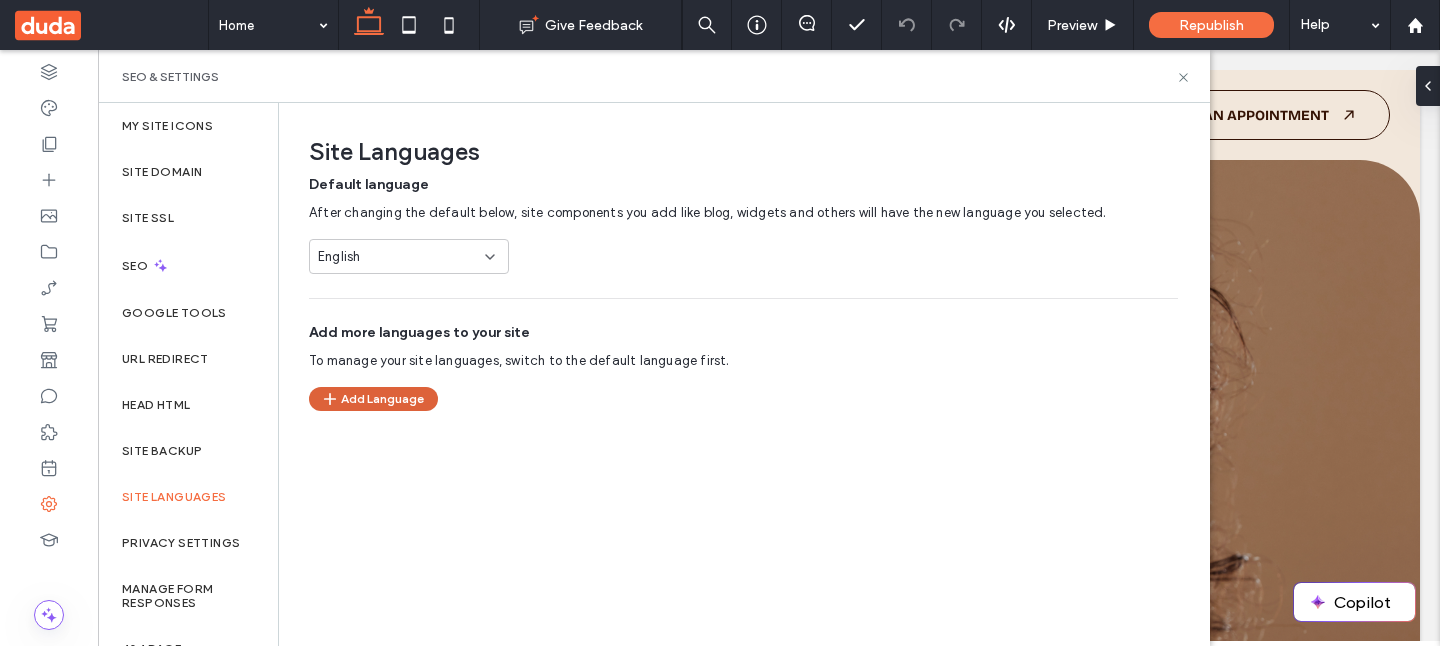 click on "Add Language" at bounding box center (373, 399) 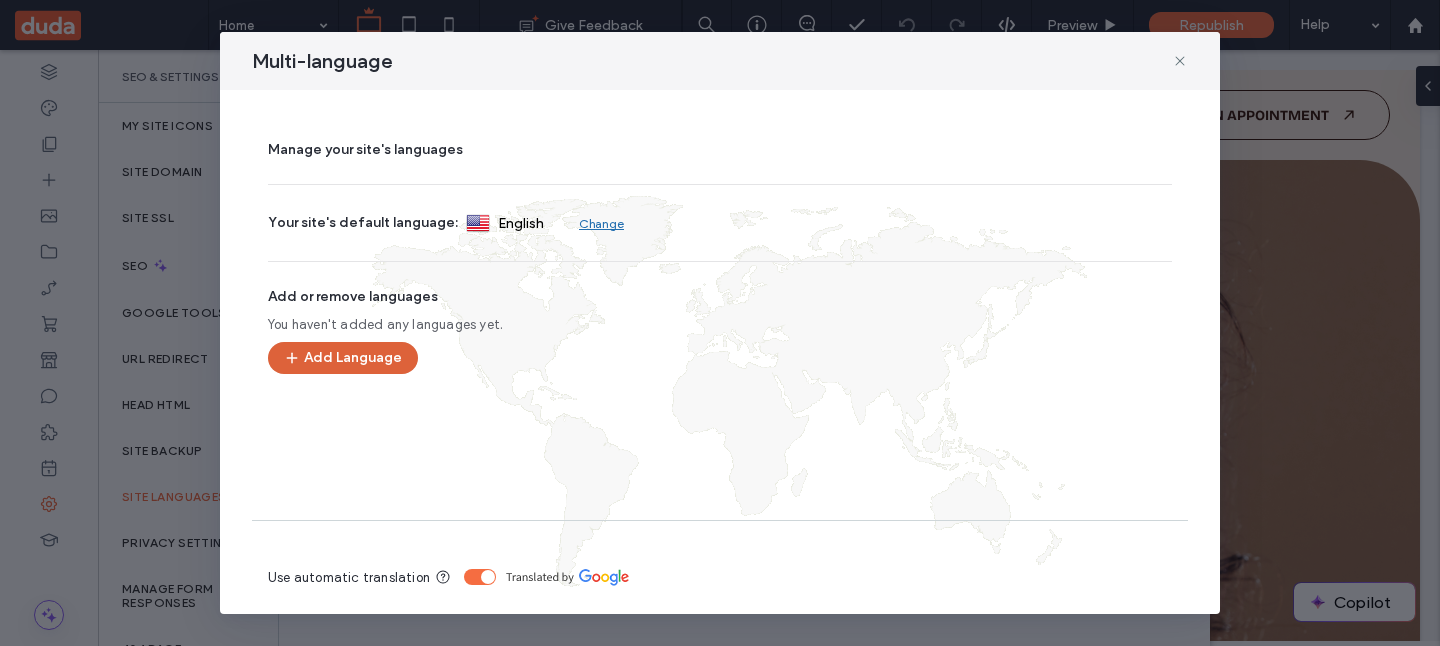 click on "Add Language" at bounding box center (343, 358) 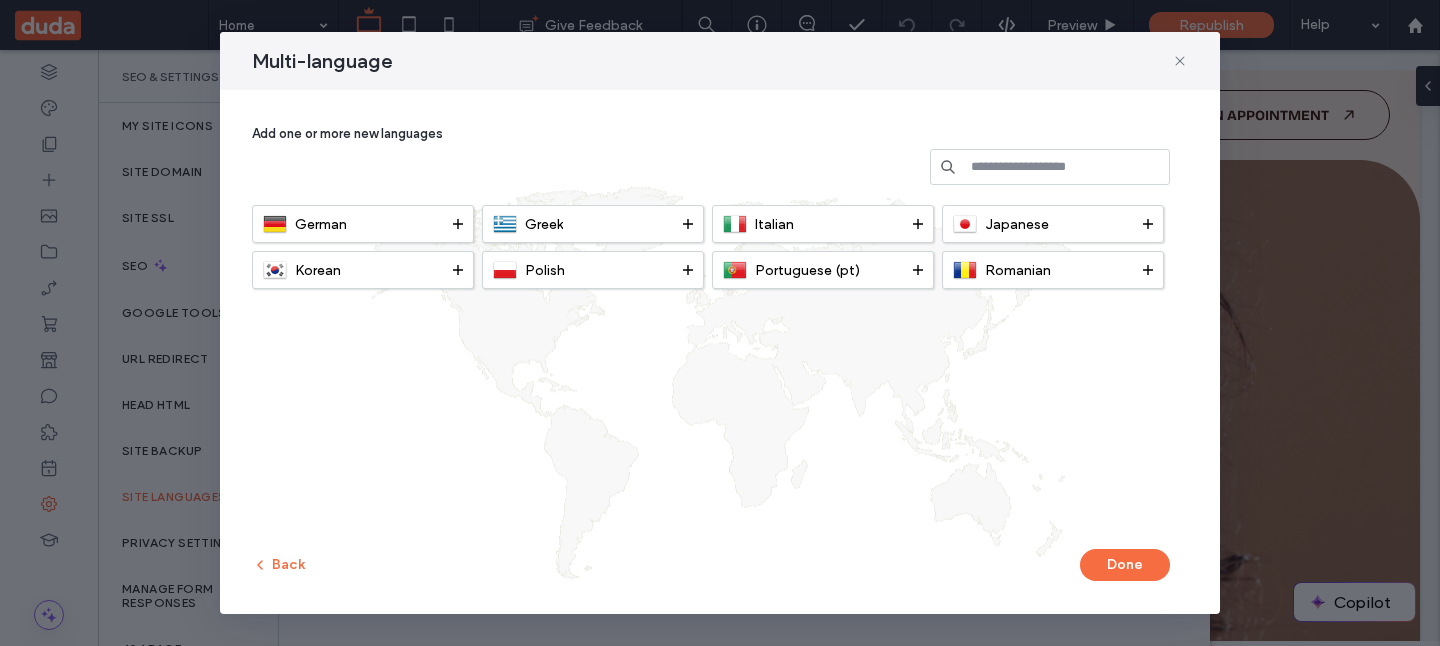 click at bounding box center (1050, 167) 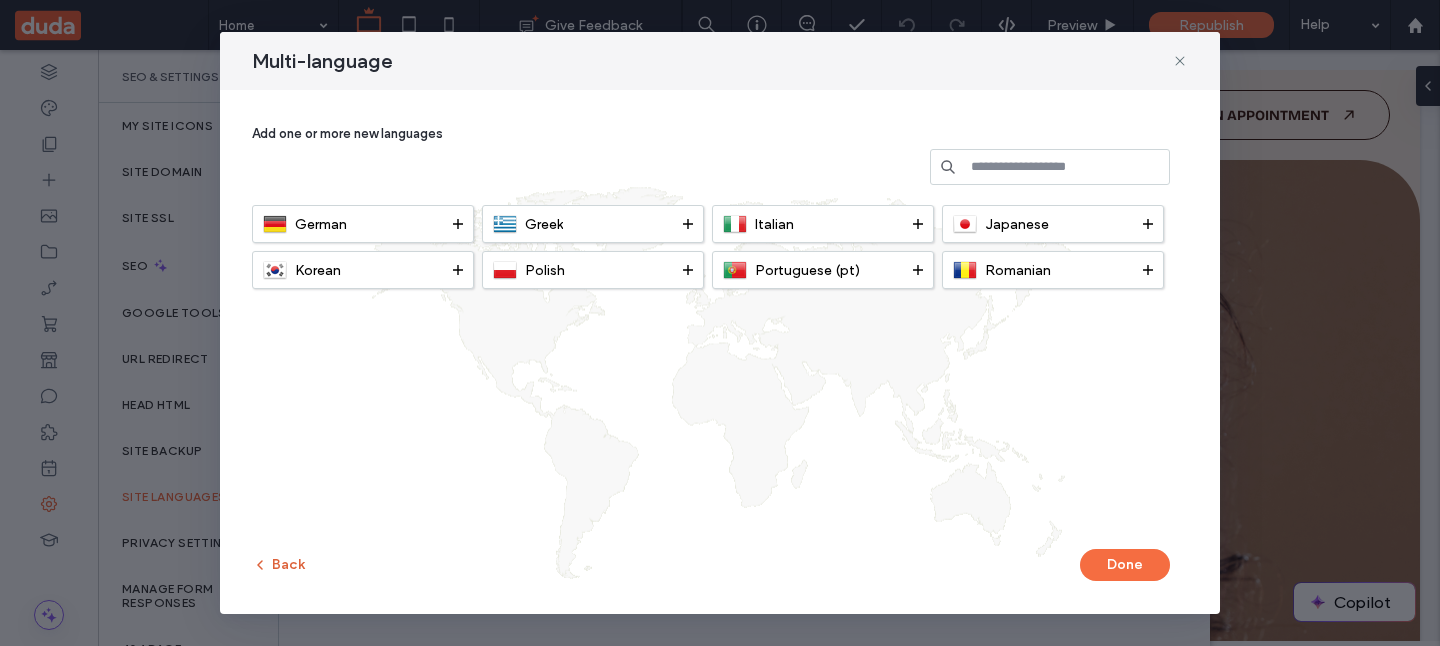 click on "Back" at bounding box center (278, 565) 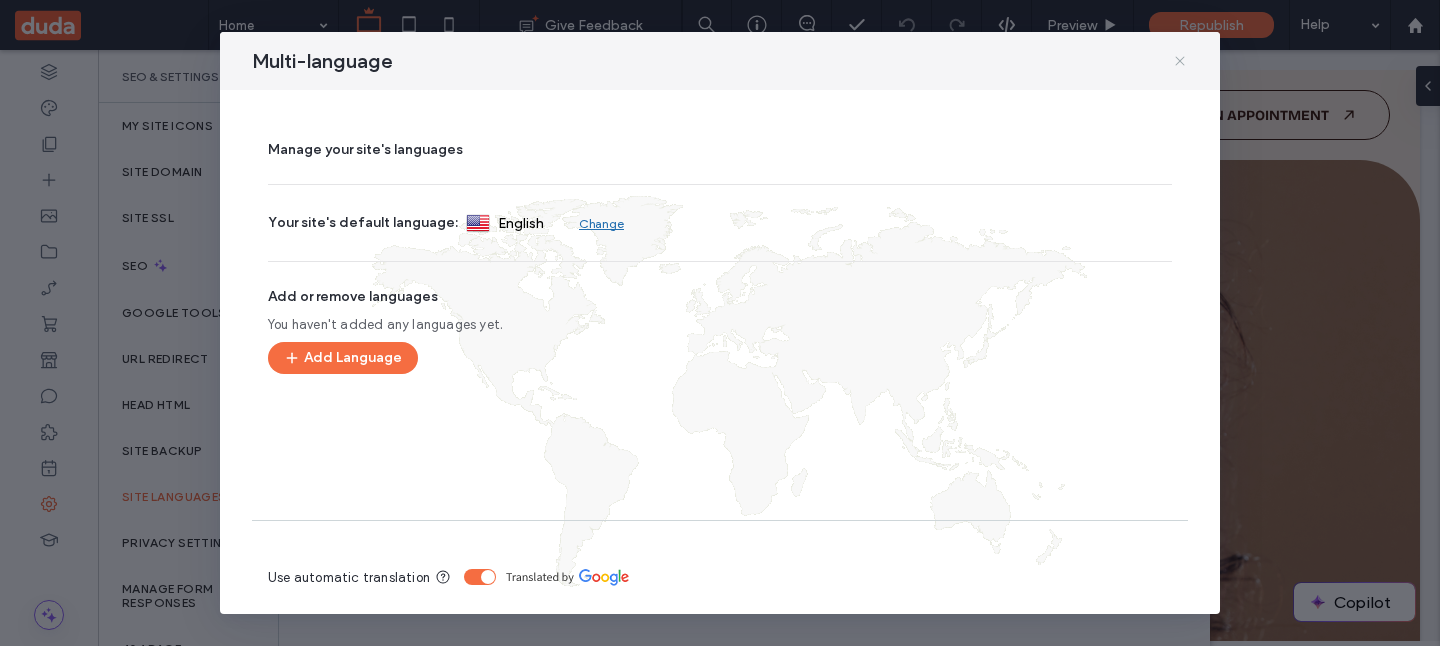 click 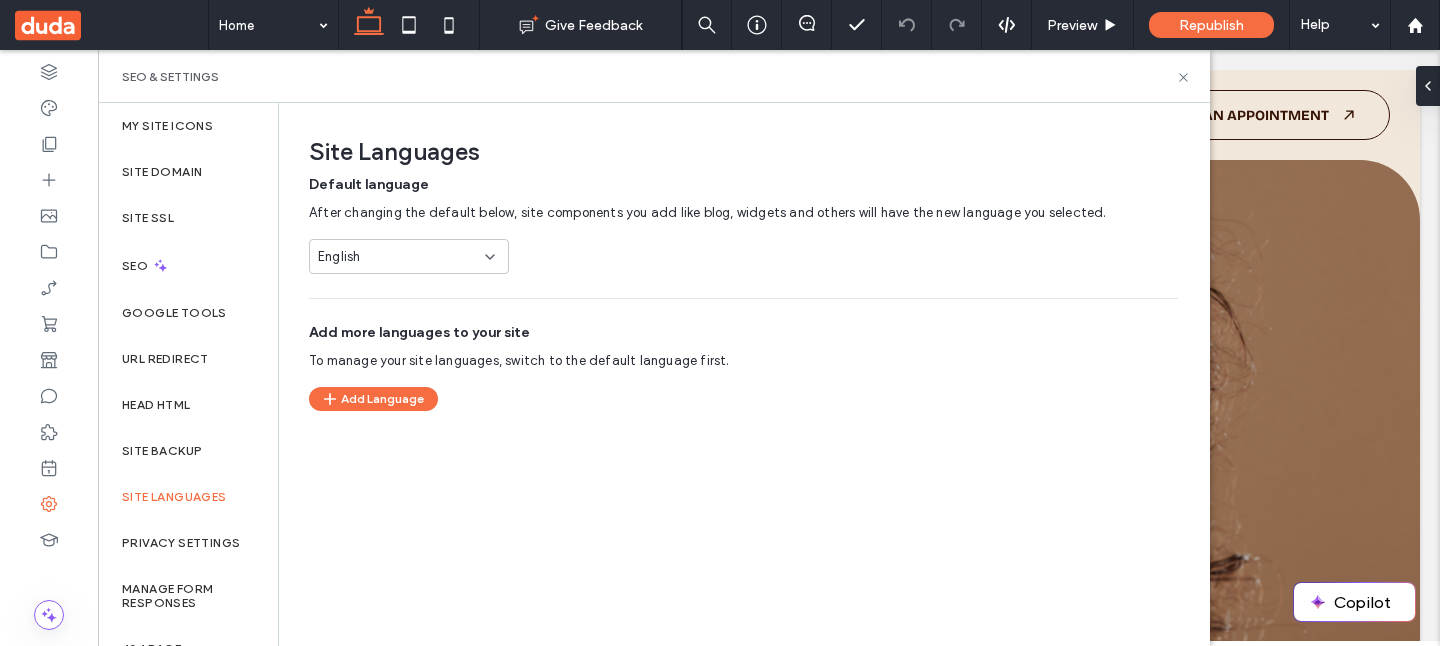 click 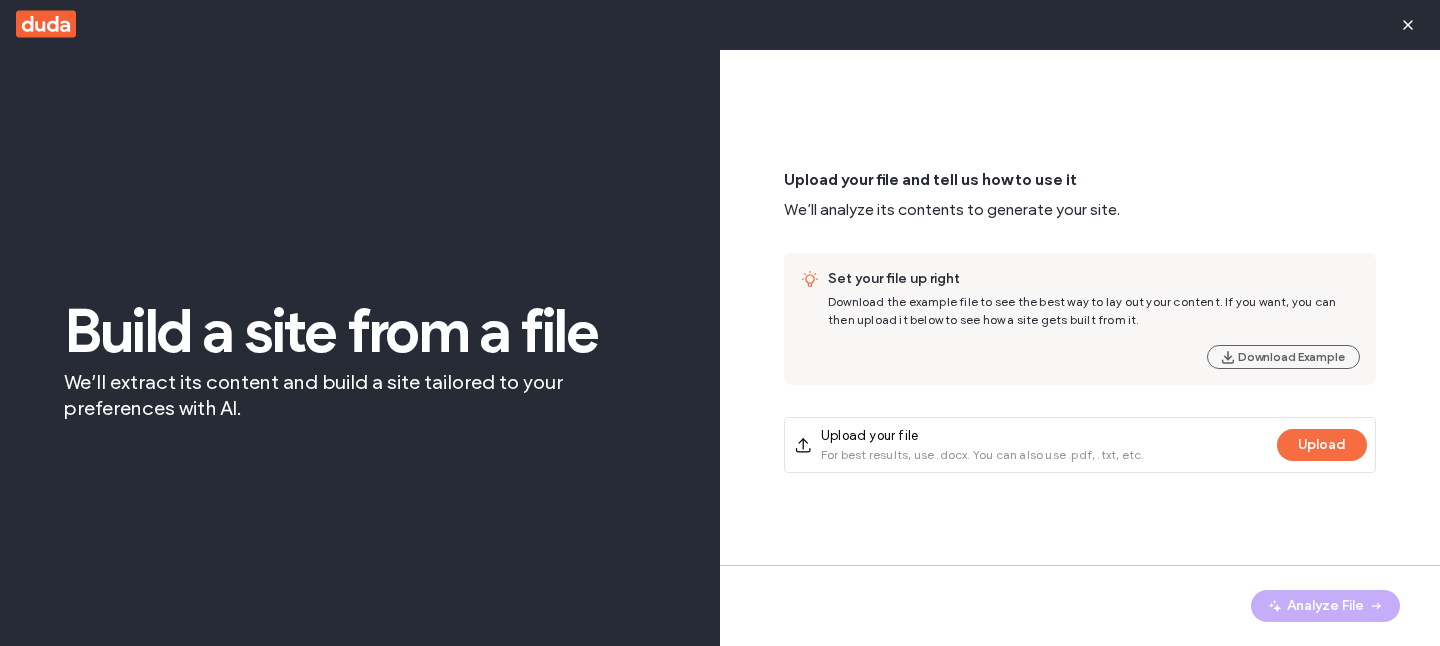 scroll, scrollTop: 0, scrollLeft: 0, axis: both 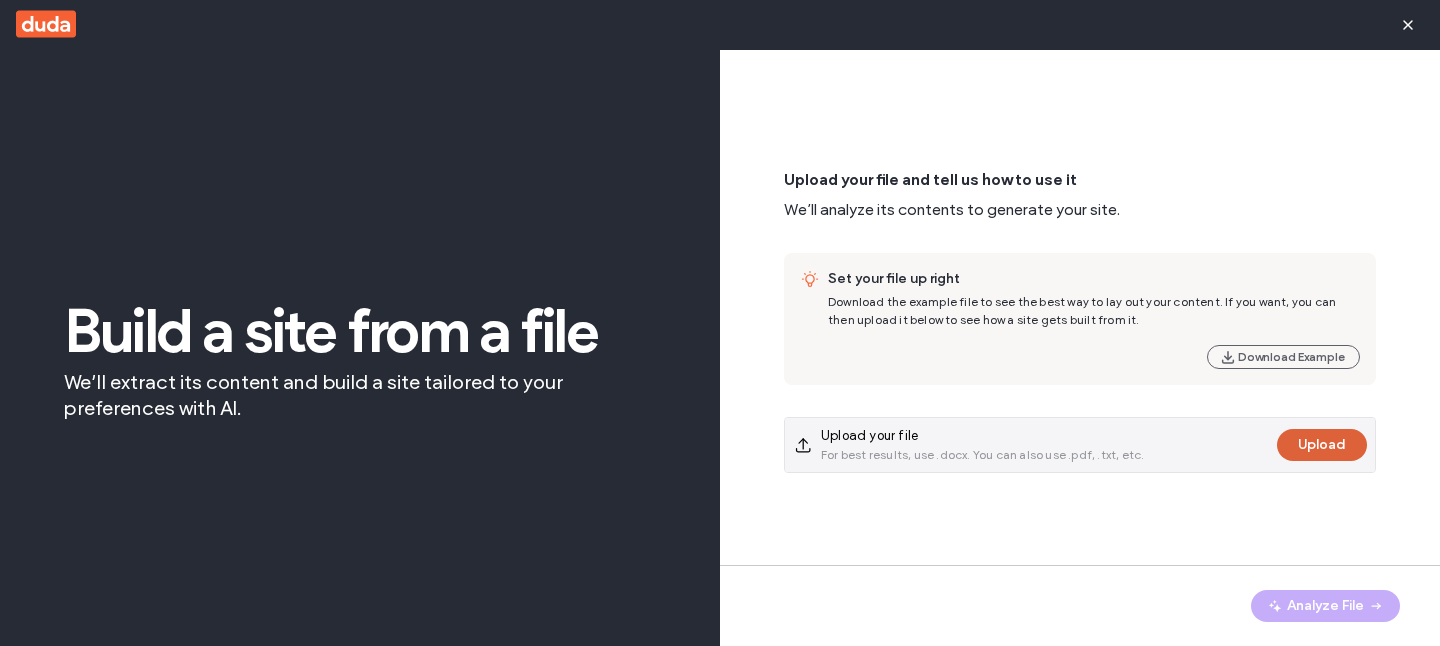 click on "Upload" at bounding box center (1322, 445) 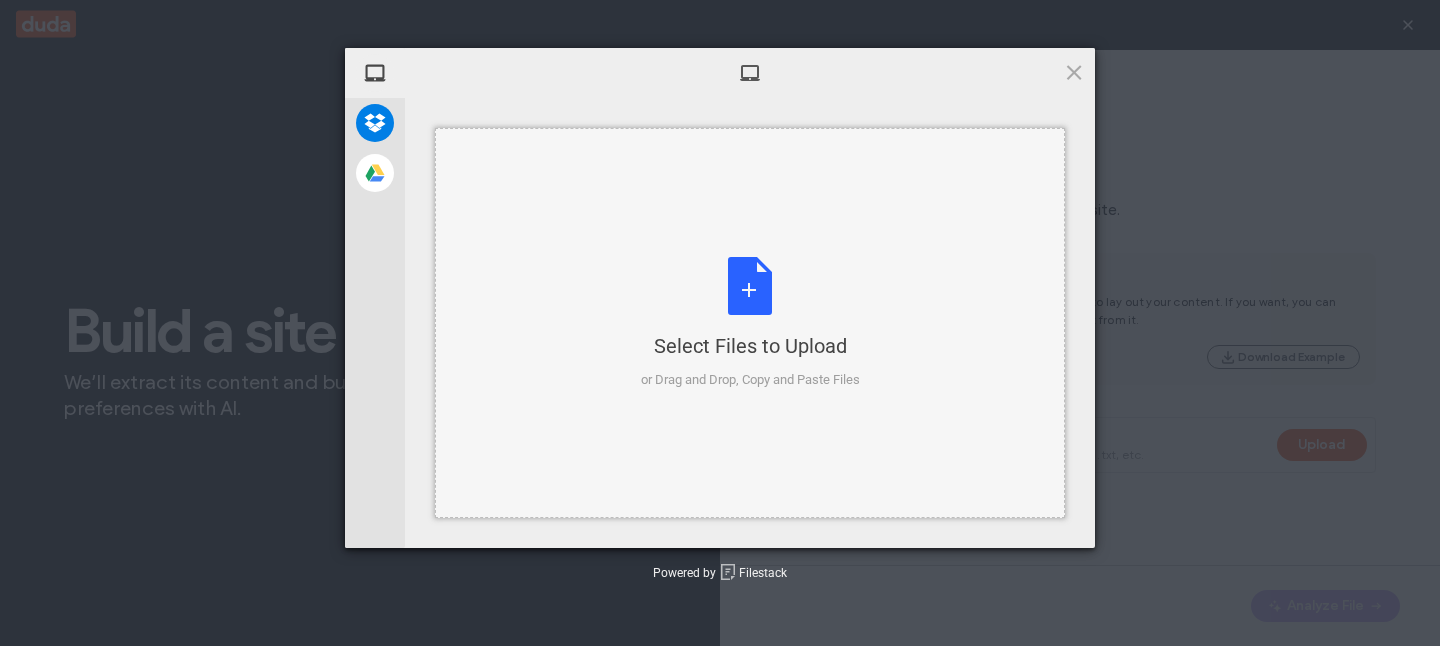 click on "Select Files to Upload
or Drag and Drop, Copy and Paste Files" at bounding box center (750, 323) 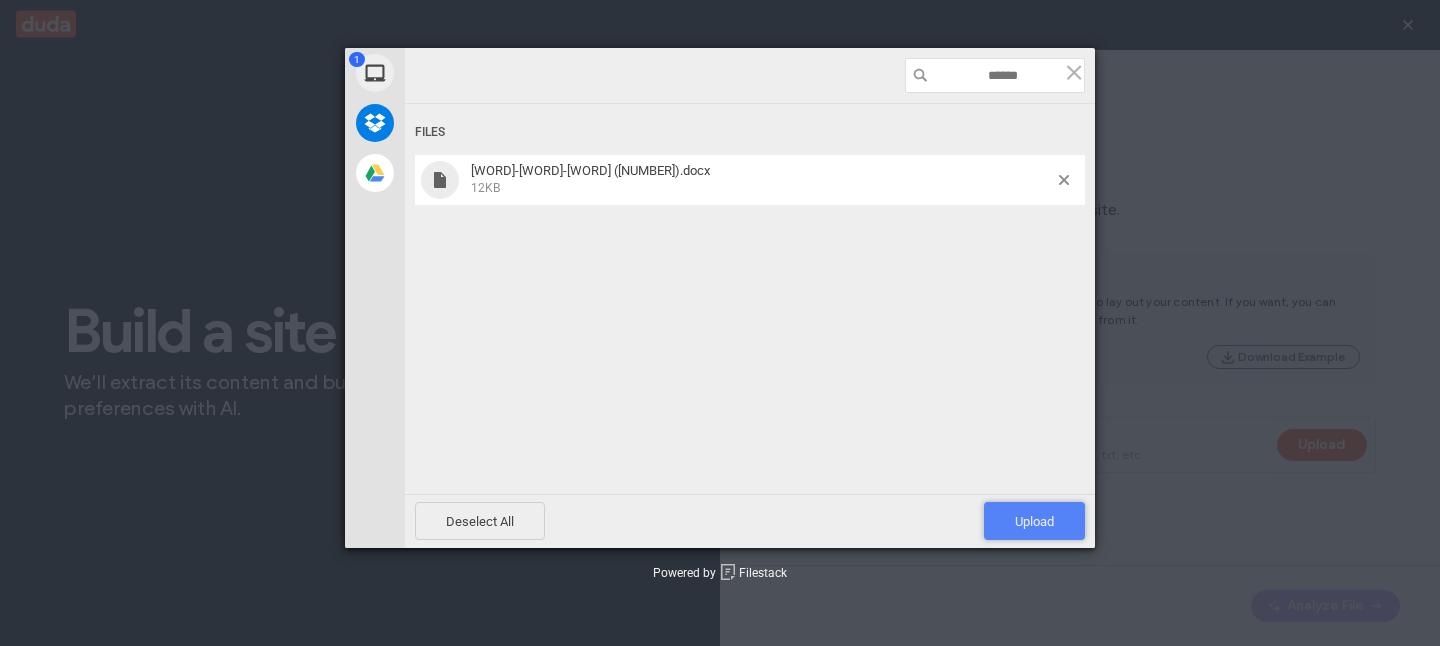 click on "Upload
1" at bounding box center (1034, 521) 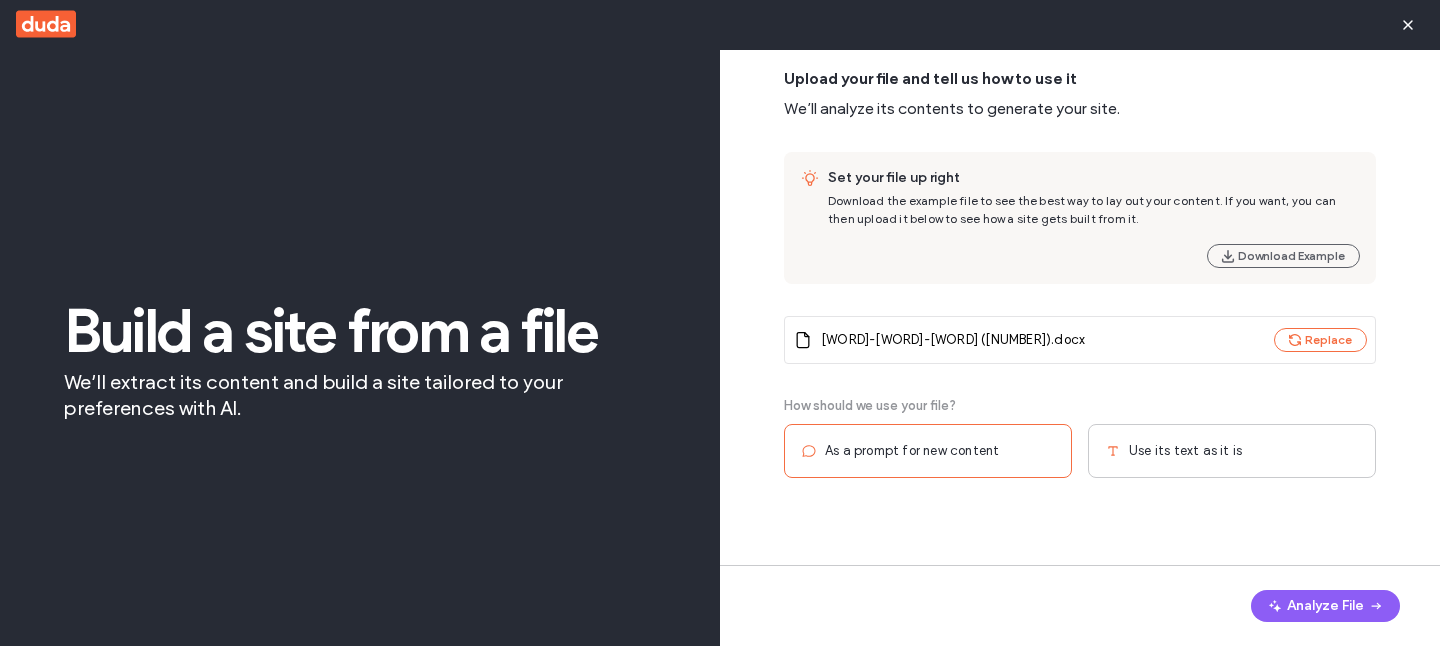 scroll, scrollTop: 14, scrollLeft: 0, axis: vertical 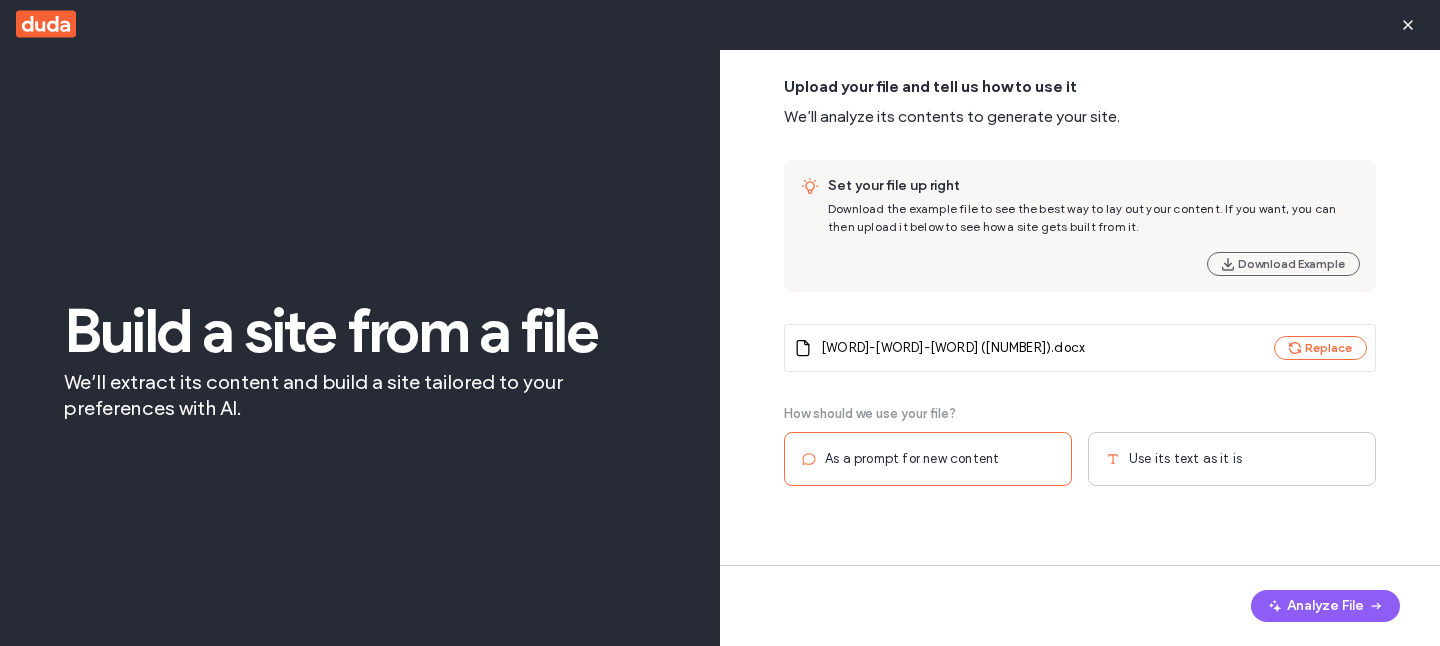 click on "Use its text as it is" at bounding box center [1185, 459] 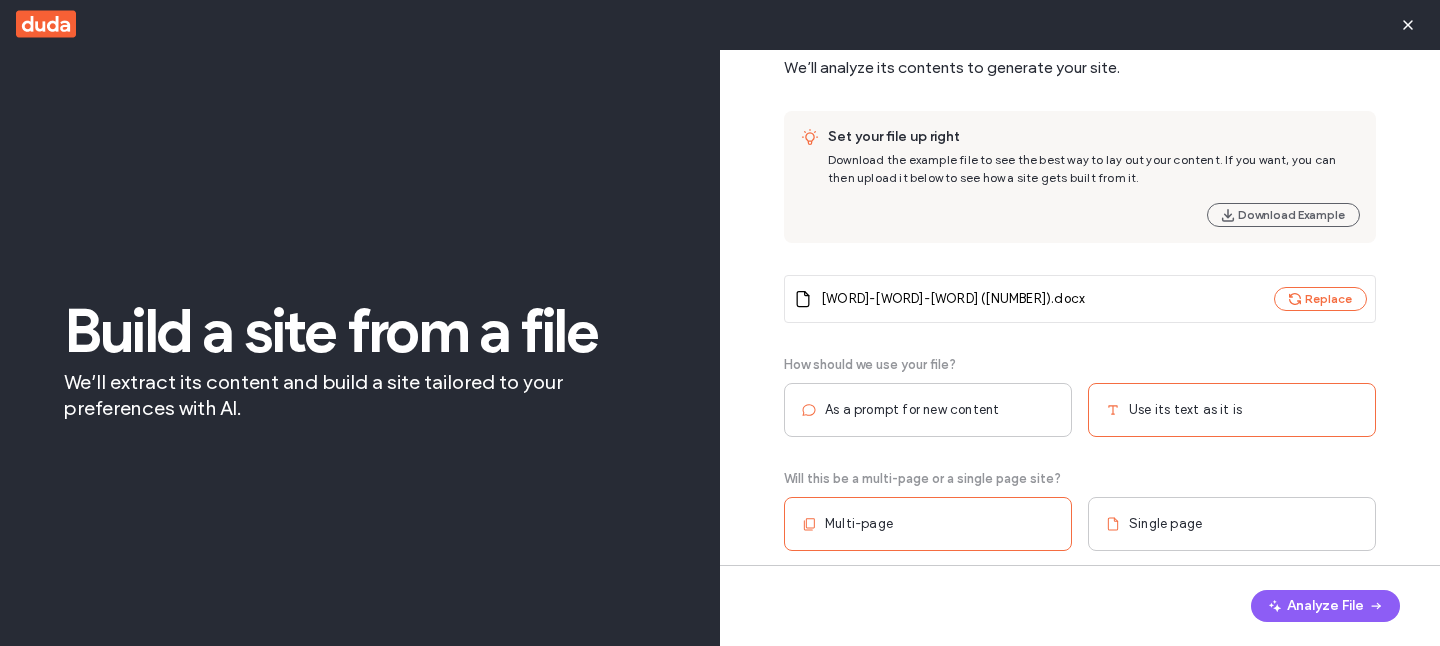 scroll, scrollTop: 0, scrollLeft: 0, axis: both 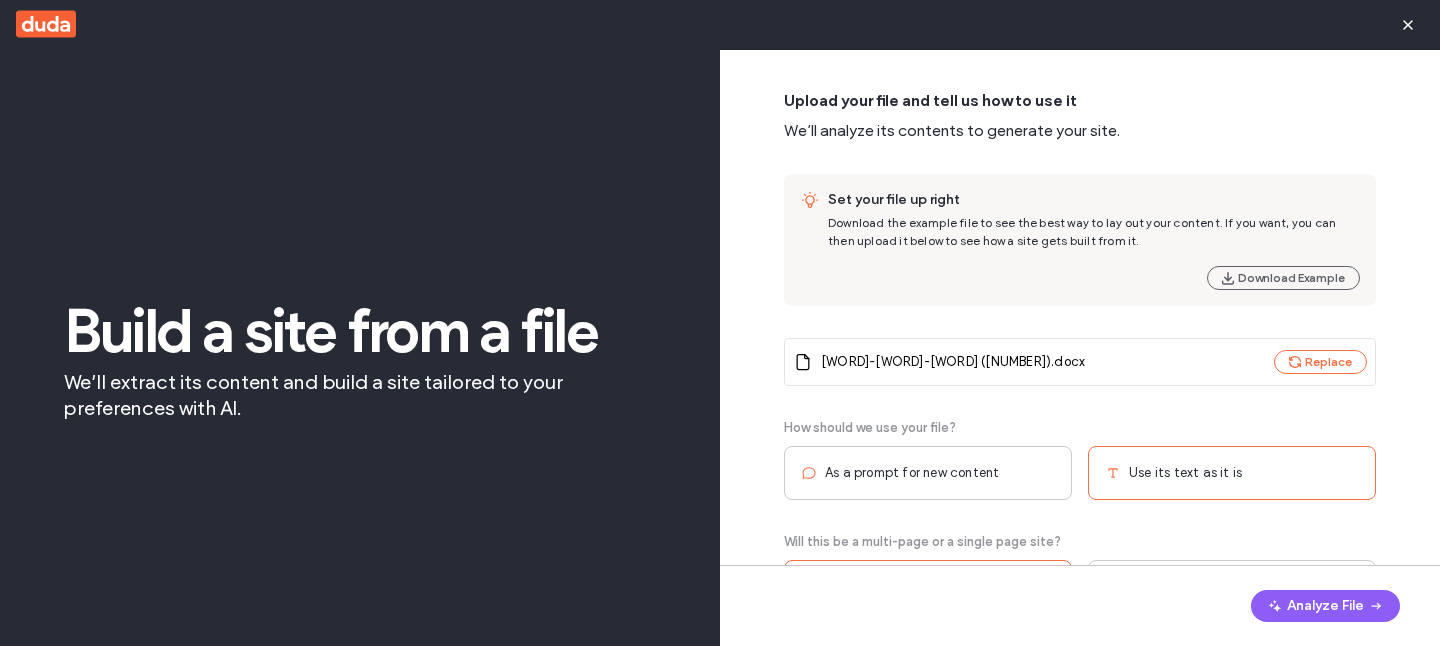 click on "Download the example file to see the best way to lay out your content. If you want, you can then upload it below to see how a site gets built from it." at bounding box center [1082, 231] 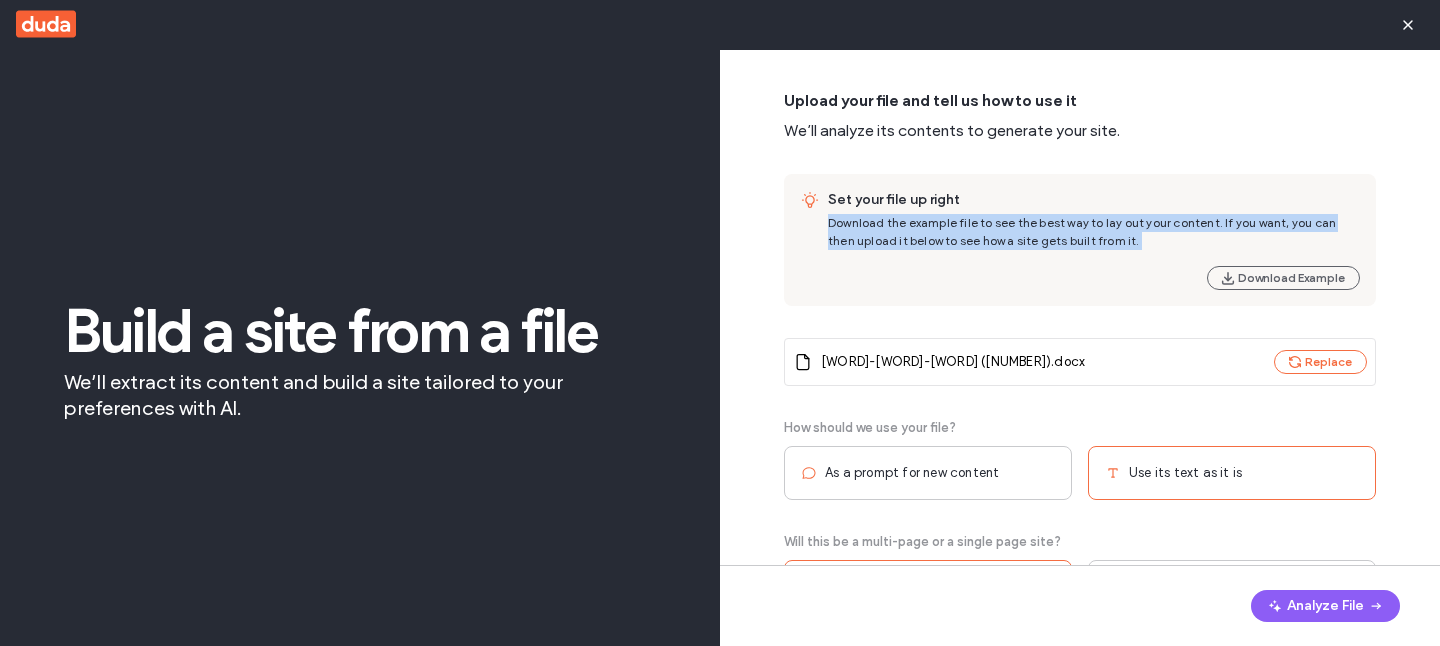 copy on "Download the example file to see the best way to lay out your content. If you want, you can then upload it below to see how a site gets built from it. Download Example" 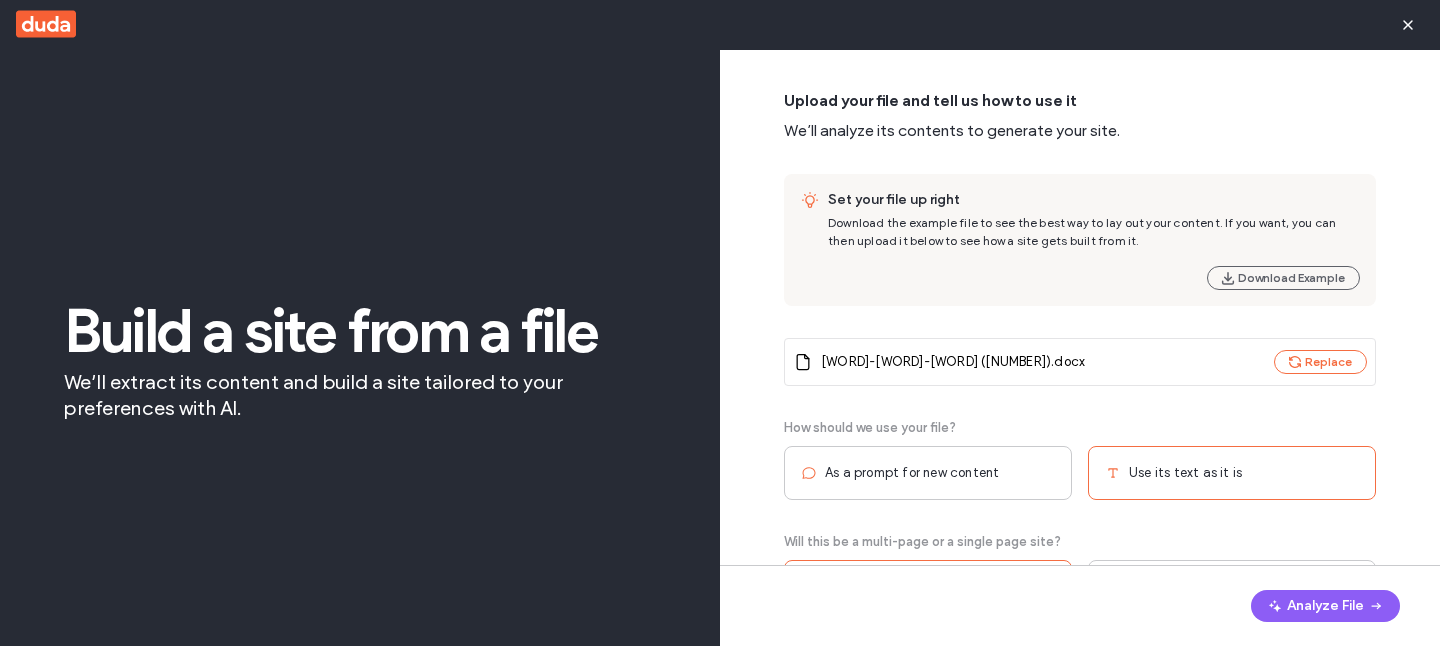click on "Download the example file to see the best way to lay out your content. If you want, you can then upload it below to see how a site gets built from it." at bounding box center (1082, 231) 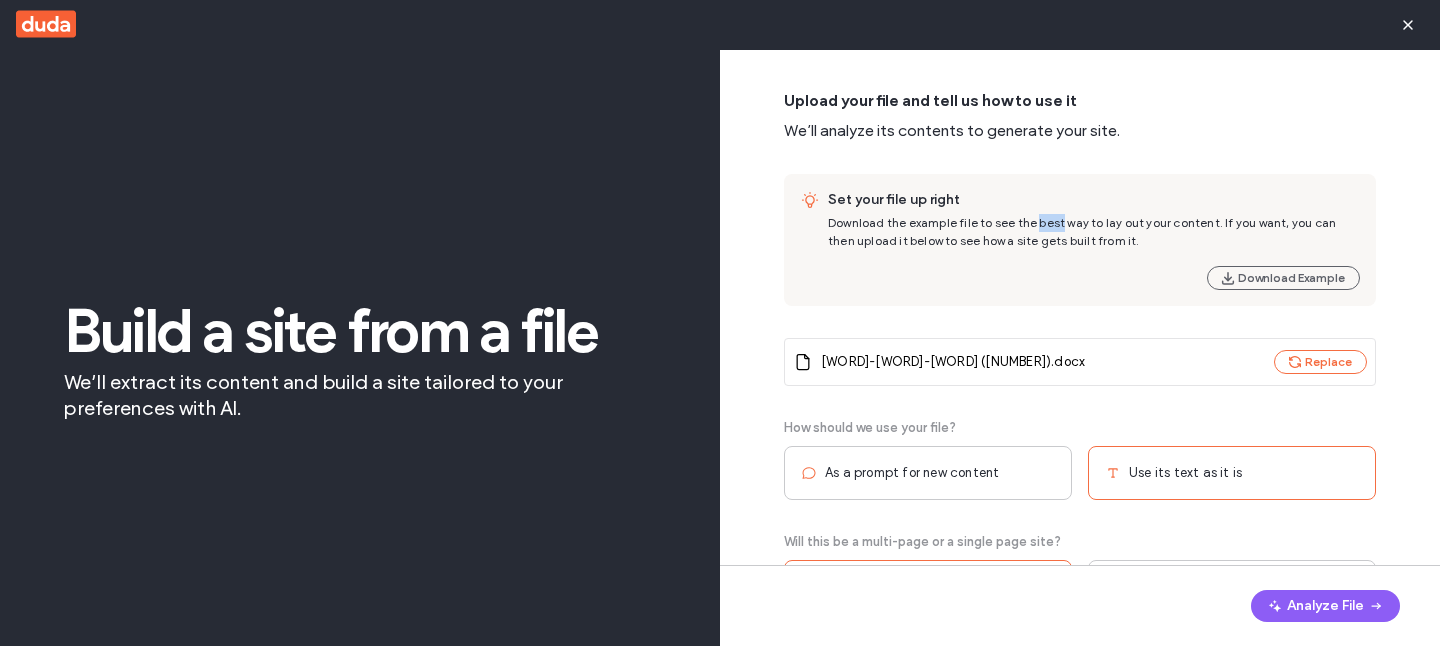 click on "Download the example file to see the best way to lay out your content. If you want, you can then upload it below to see how a site gets built from it." at bounding box center [1082, 231] 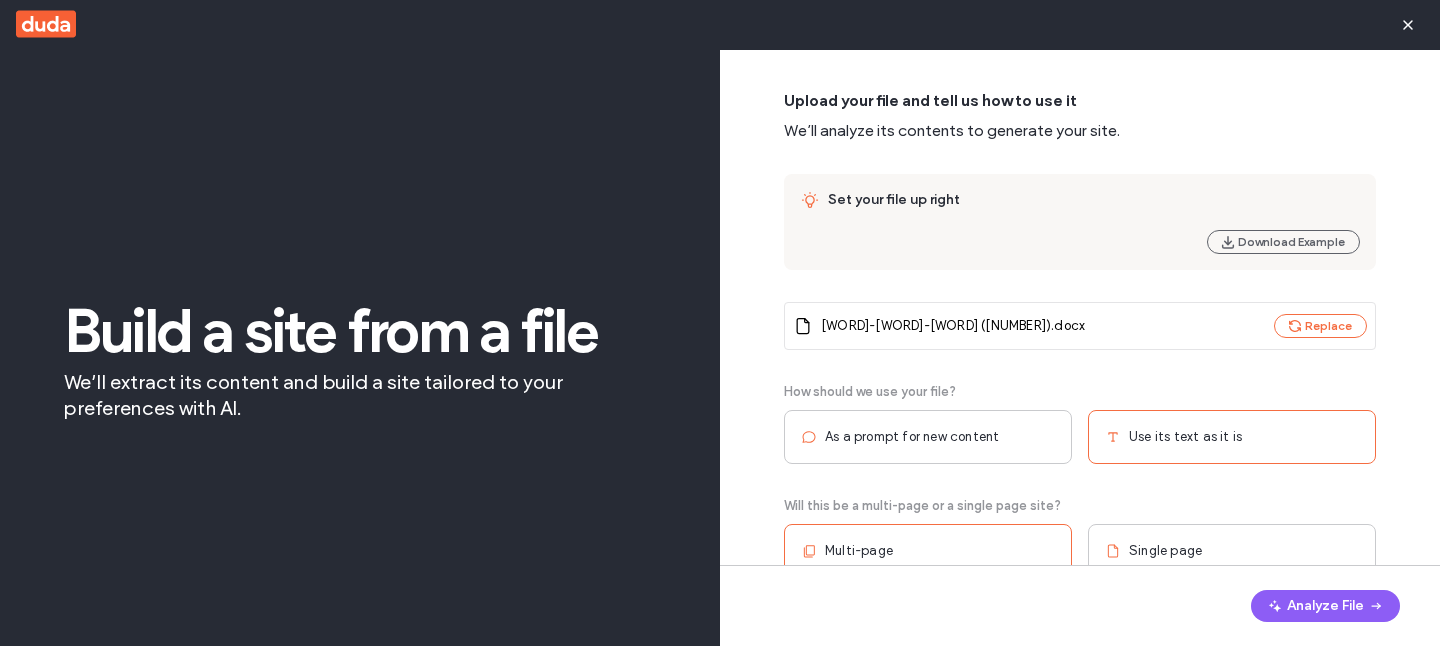 click on "Upload your file and tell us how to use it" at bounding box center [1080, 105] 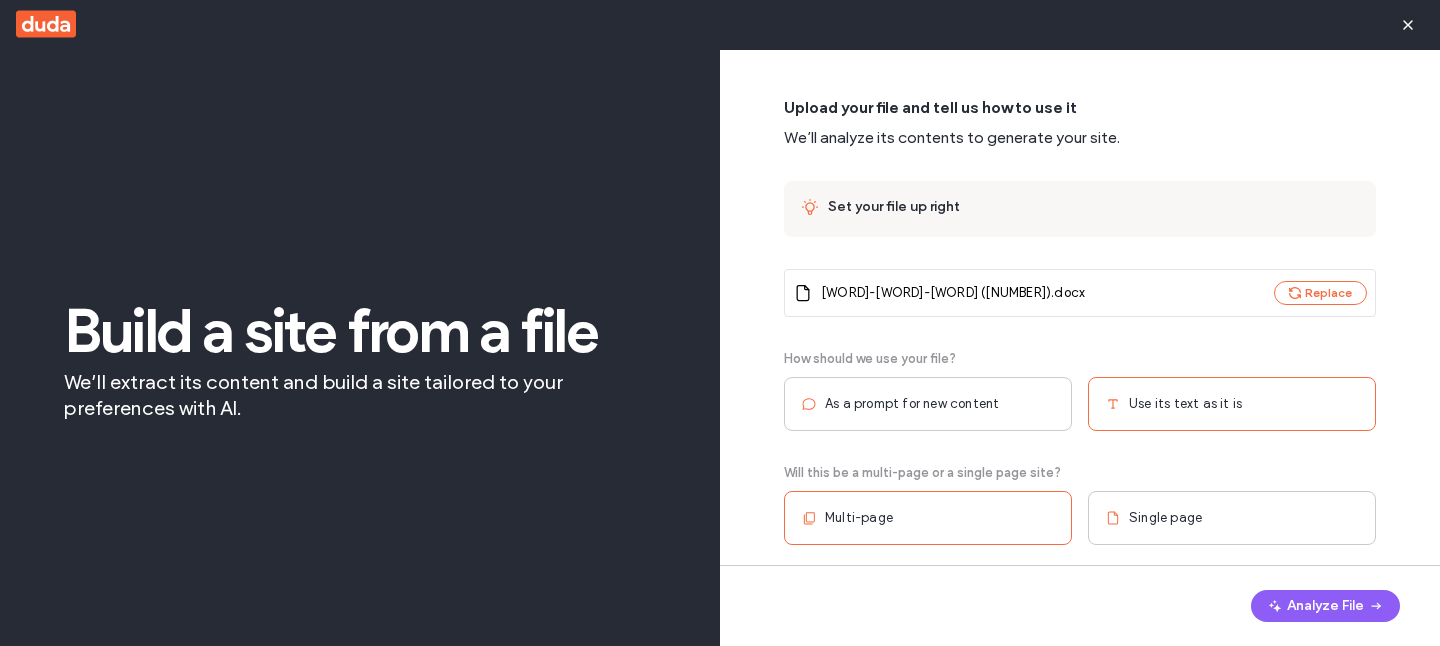 click on "As a prompt for new content" at bounding box center [928, 404] 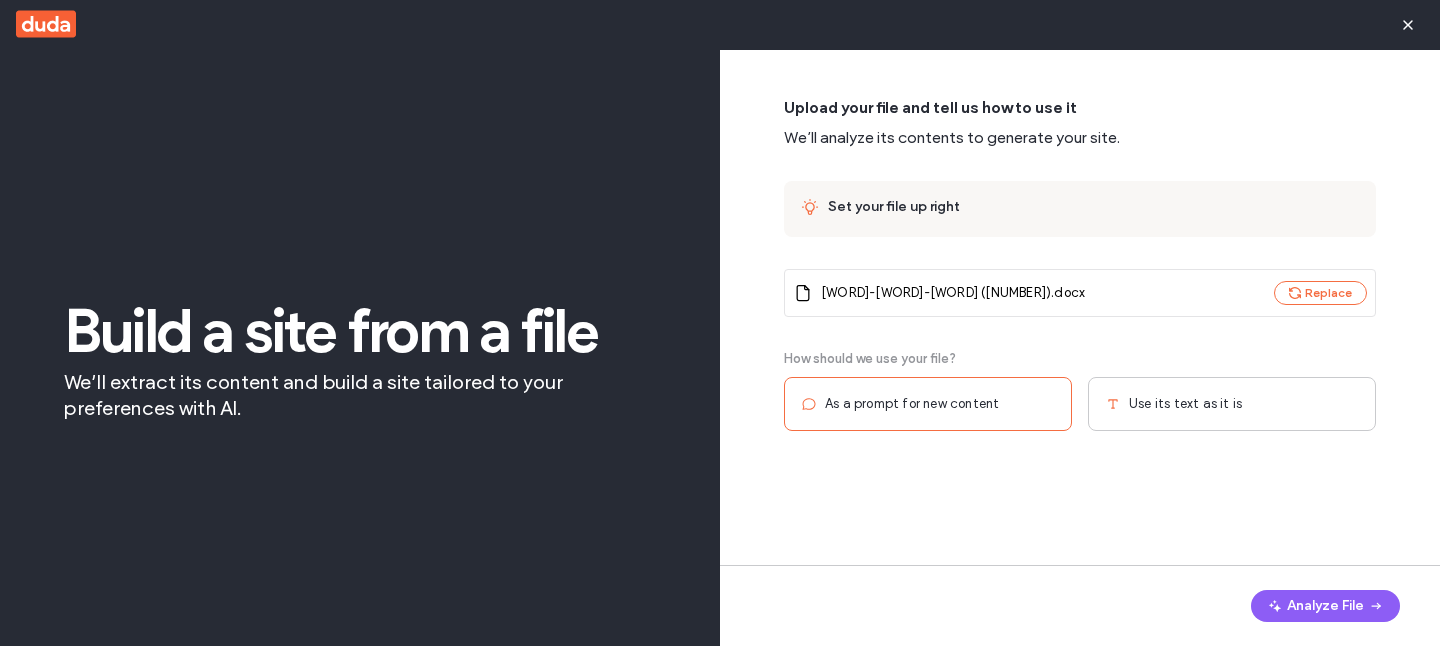 click on "Use its text as it is" at bounding box center (1185, 404) 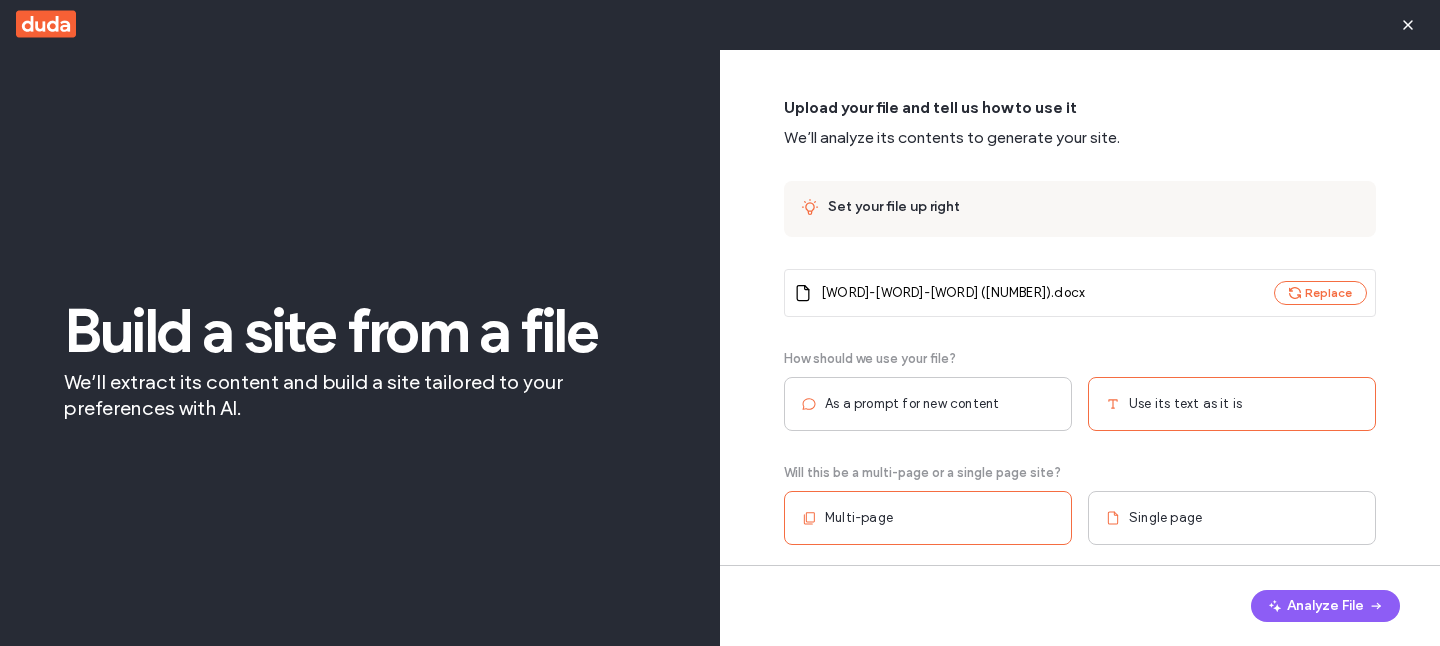 click on "As a prompt for new content" at bounding box center [912, 404] 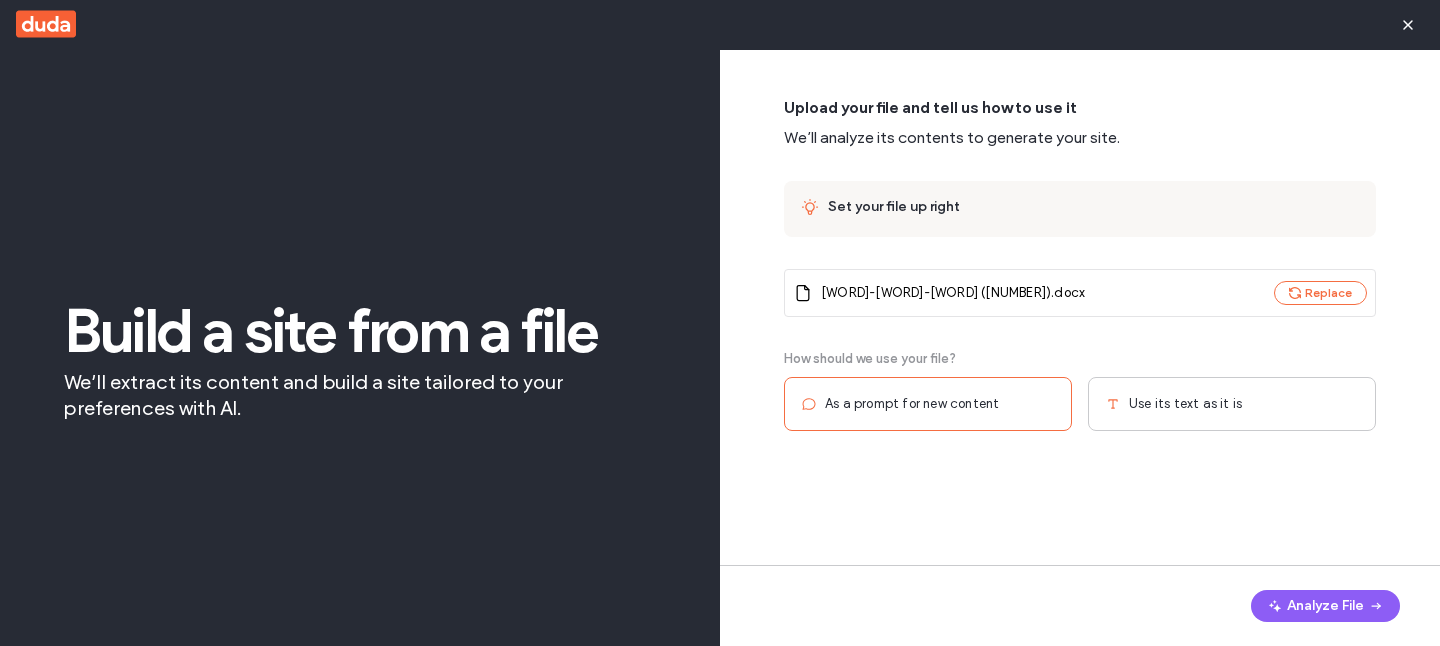 click on "Use its text as it is" at bounding box center [1232, 404] 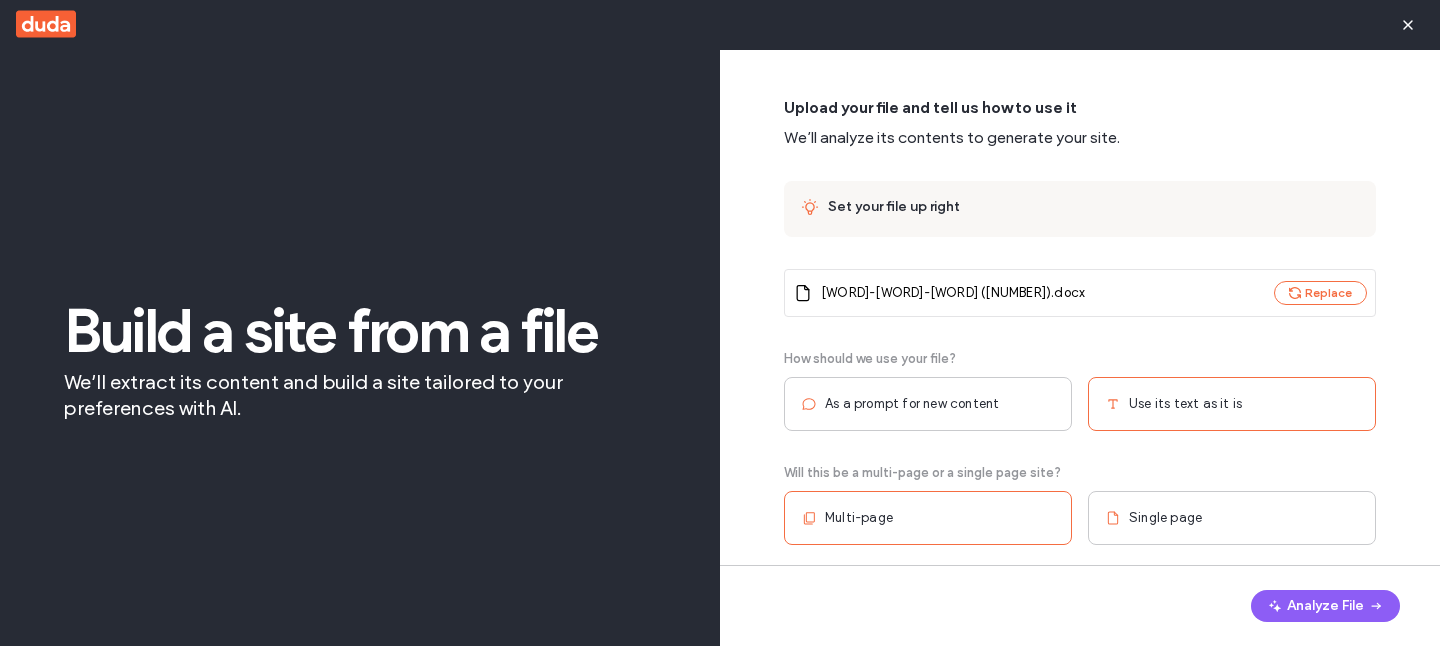 click on "As a prompt for new content" at bounding box center (928, 404) 